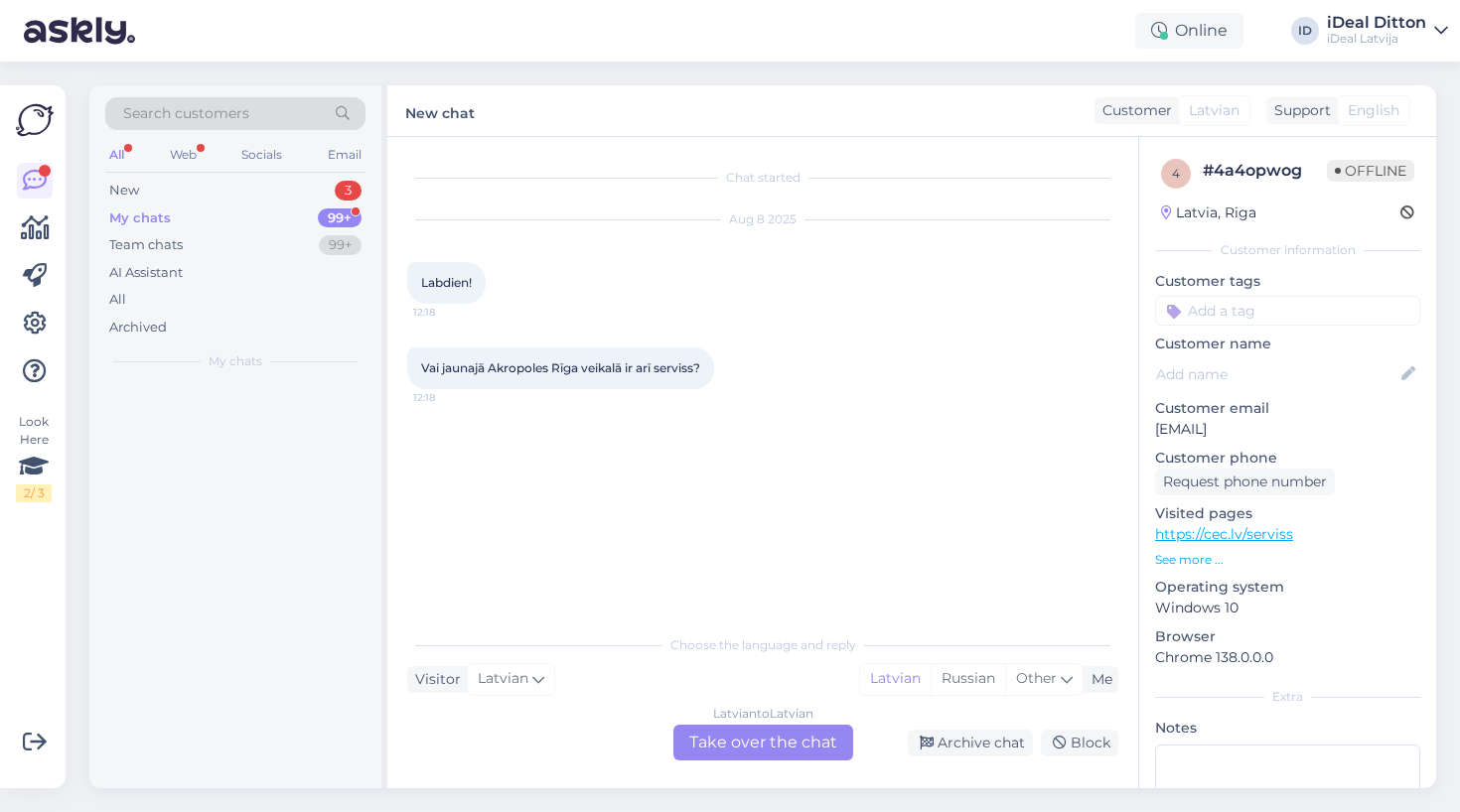 scroll, scrollTop: 0, scrollLeft: 0, axis: both 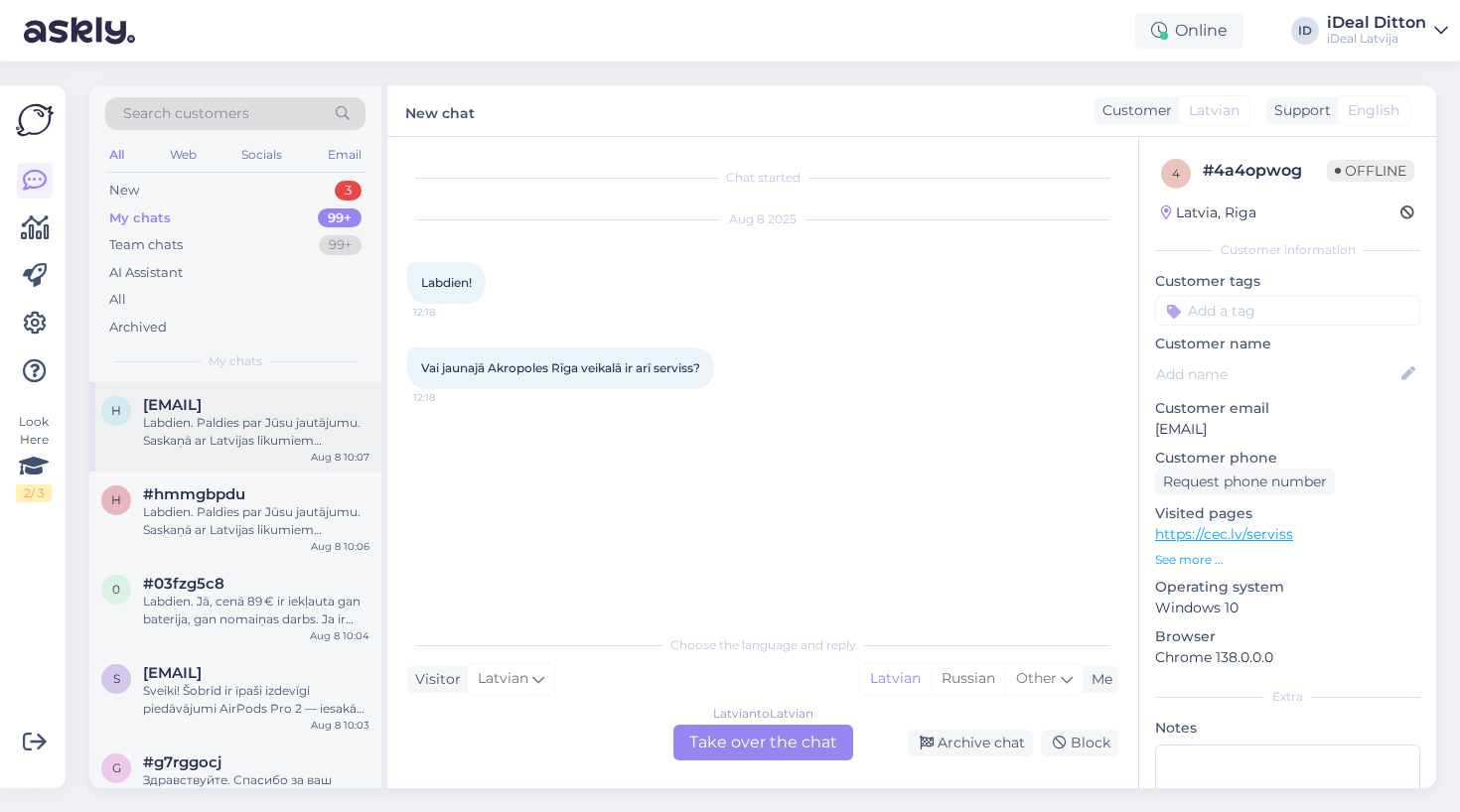 click on "Labdien. Paldies par Jūsu jautājumu. Saskaņā ar Latvijas likumiem nepilngadīgajiem līdz 18 gadiem nav pilnas rīcībspējas veikt patstāvīgus pirkumus bez vecāku vai aizbildņu piekrišanas. Tādēļ Jūsu 11 gadus vecā meita diemžēl nevar iegādāties Apple Watch skaidrā naudā bez Jūsu klātbūtnes vai piekrišanas. Mēs iesakām ierasties kopā ar bērnu vai sazināties ar mūsu veikalu, lai atrastu ērtāko un drošāko risinājumu pirkuma veikšanai. Ja nepieciešama papildu informācija vai palīdzība — droši sazinieties ar mums." at bounding box center (256, 432) 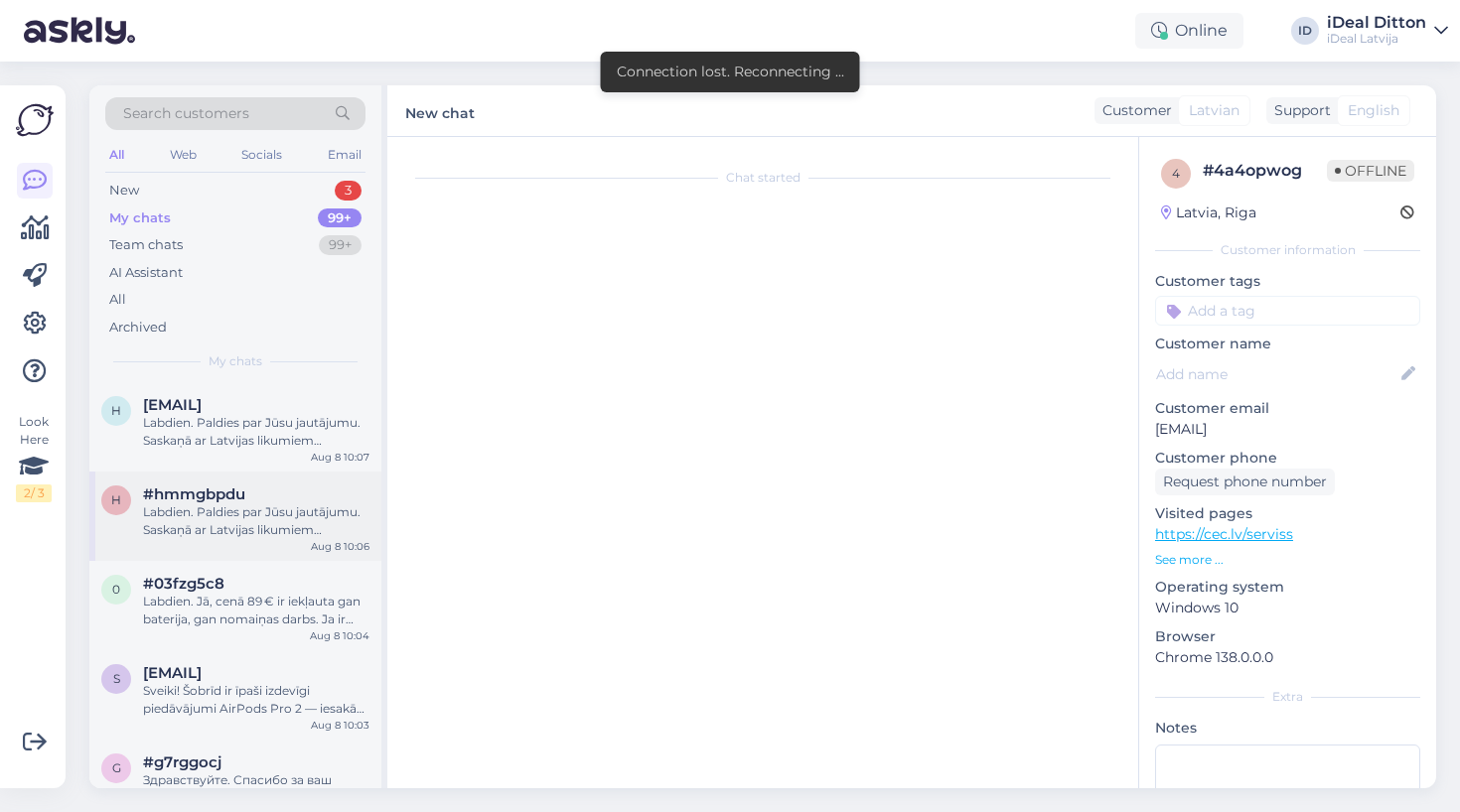 click on "#hmmgbpdu" at bounding box center (194, 494) 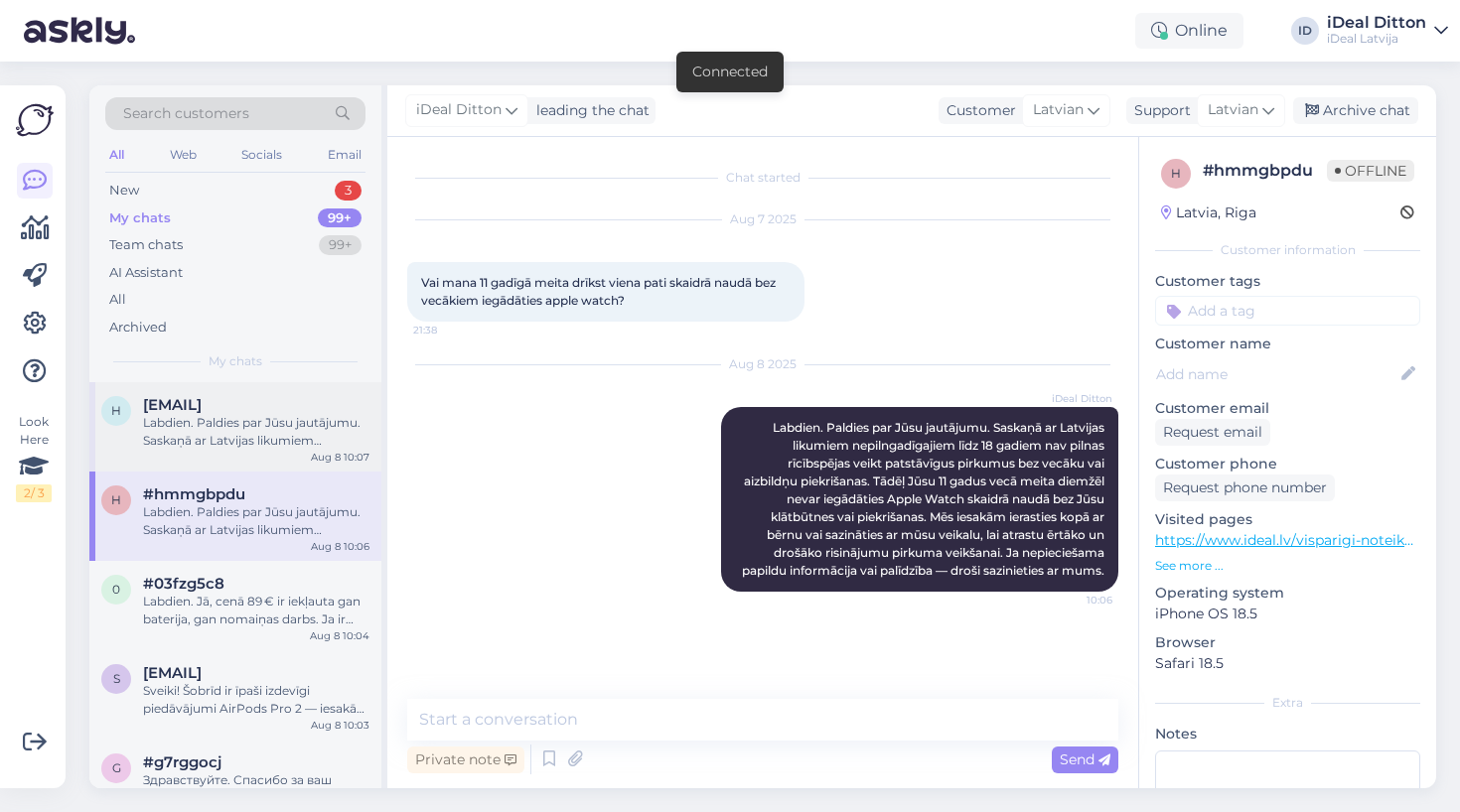 click on "Labdien. Paldies par Jūsu jautājumu. Saskaņā ar Latvijas likumiem nepilngadīgajiem līdz 18 gadiem nav pilnas rīcībspējas veikt patstāvīgus pirkumus bez vecāku vai aizbildņu piekrišanas. Tādēļ Jūsu 11 gadus vecā meita diemžēl nevar iegādāties Apple Watch skaidrā naudā bez Jūsu klātbūtnes vai piekrišanas. Mēs iesakām ierasties kopā ar bērnu vai sazināties ar mūsu veikalu, lai atrastu ērtāko un drošāko risinājumu pirkuma veikšanai. Ja nepieciešama papildu informācija vai palīdzība — droši sazinieties ar mums." at bounding box center (256, 432) 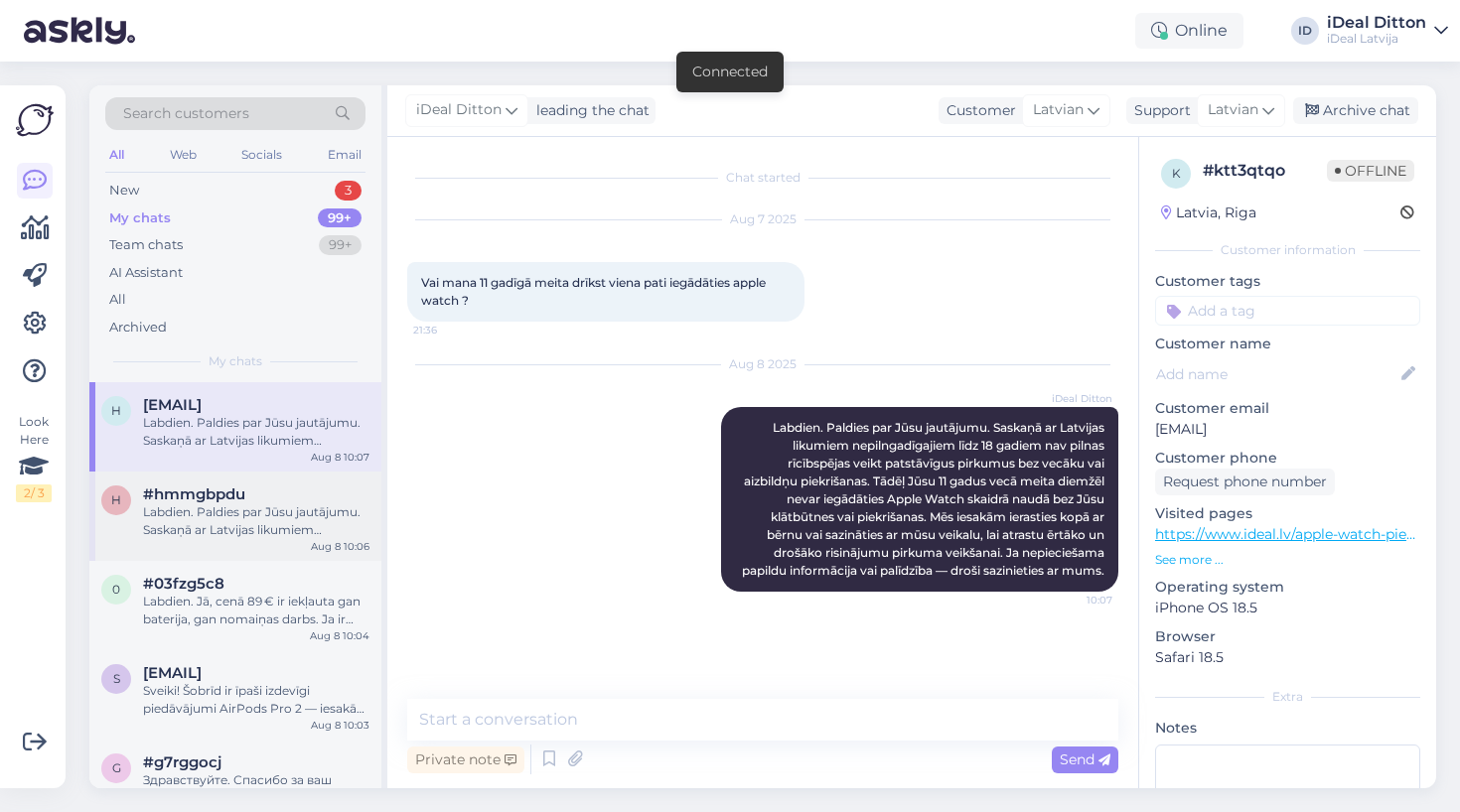 click on "#hmmgbpdu" at bounding box center [194, 494] 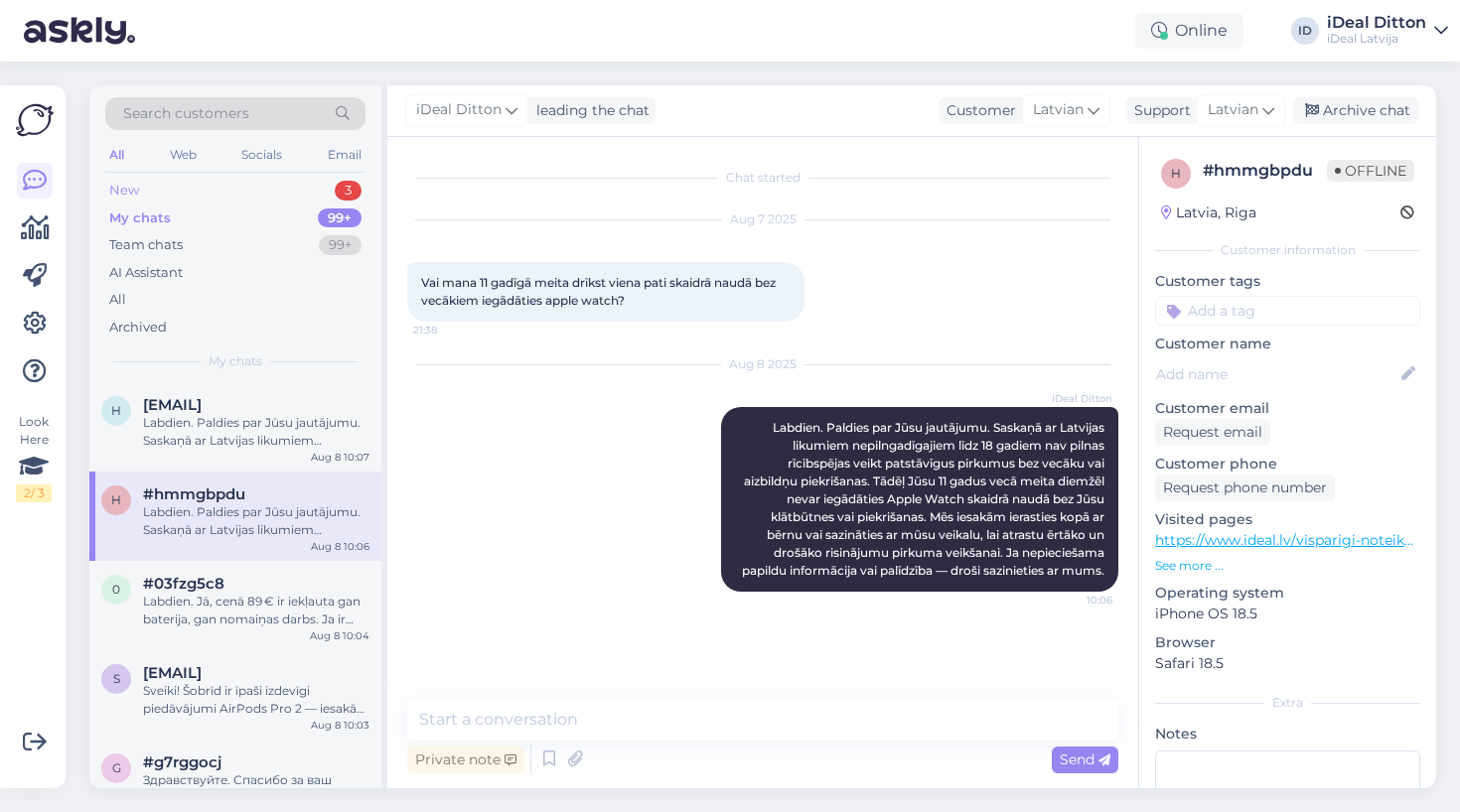 click on "New 3" at bounding box center (235, 191) 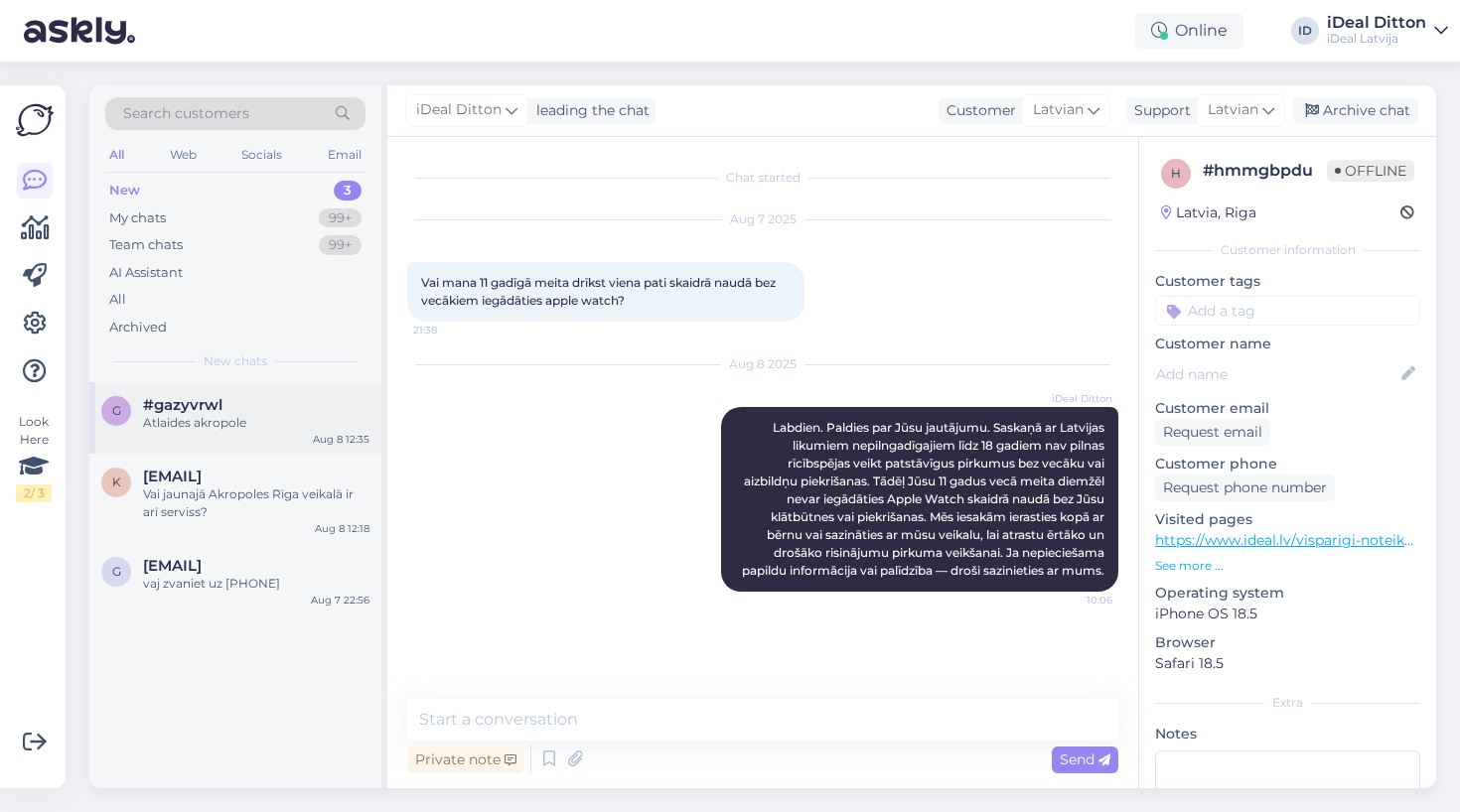 click on "Atlaides akropole" at bounding box center (256, 423) 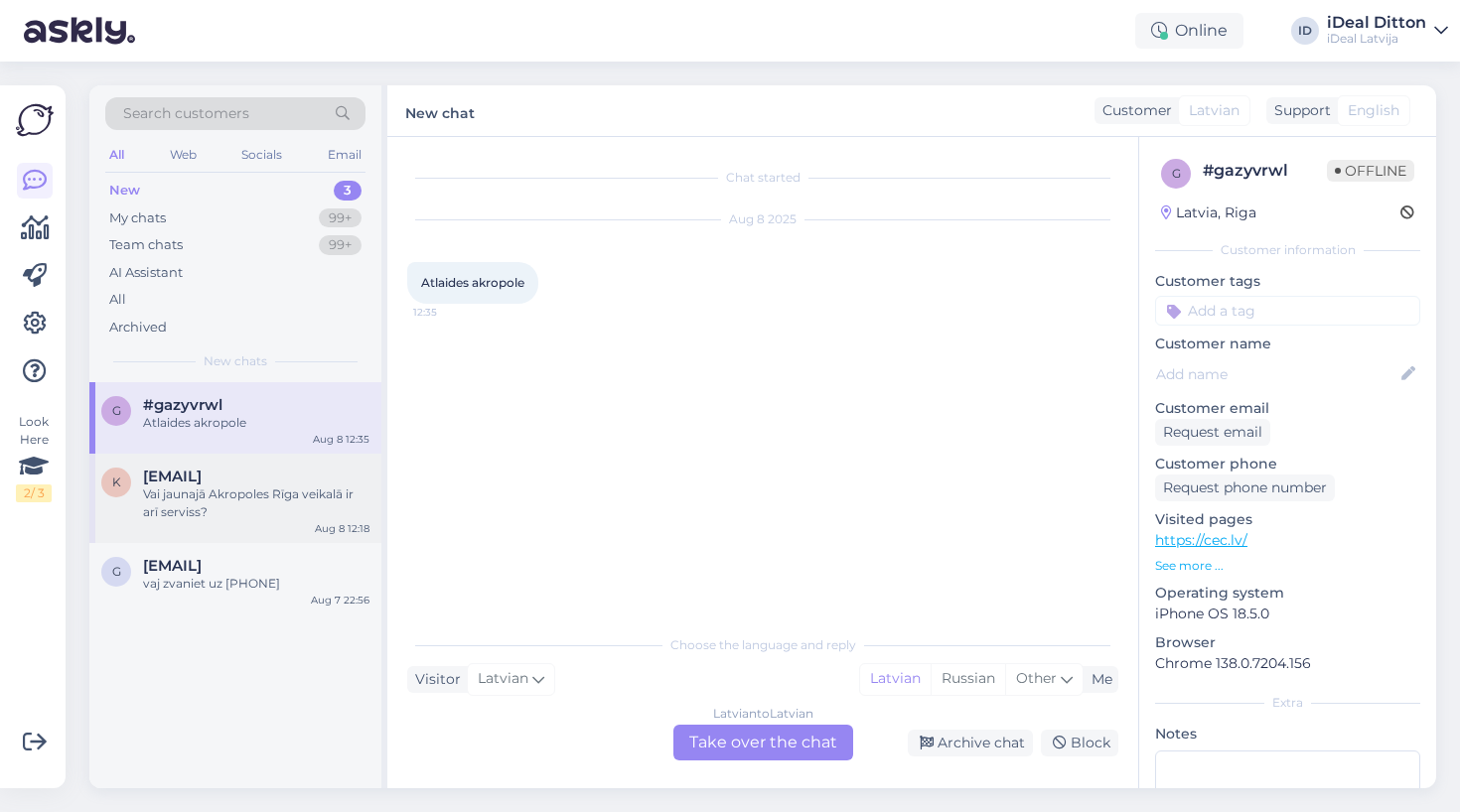 click on "[EMAIL]" at bounding box center (172, 476) 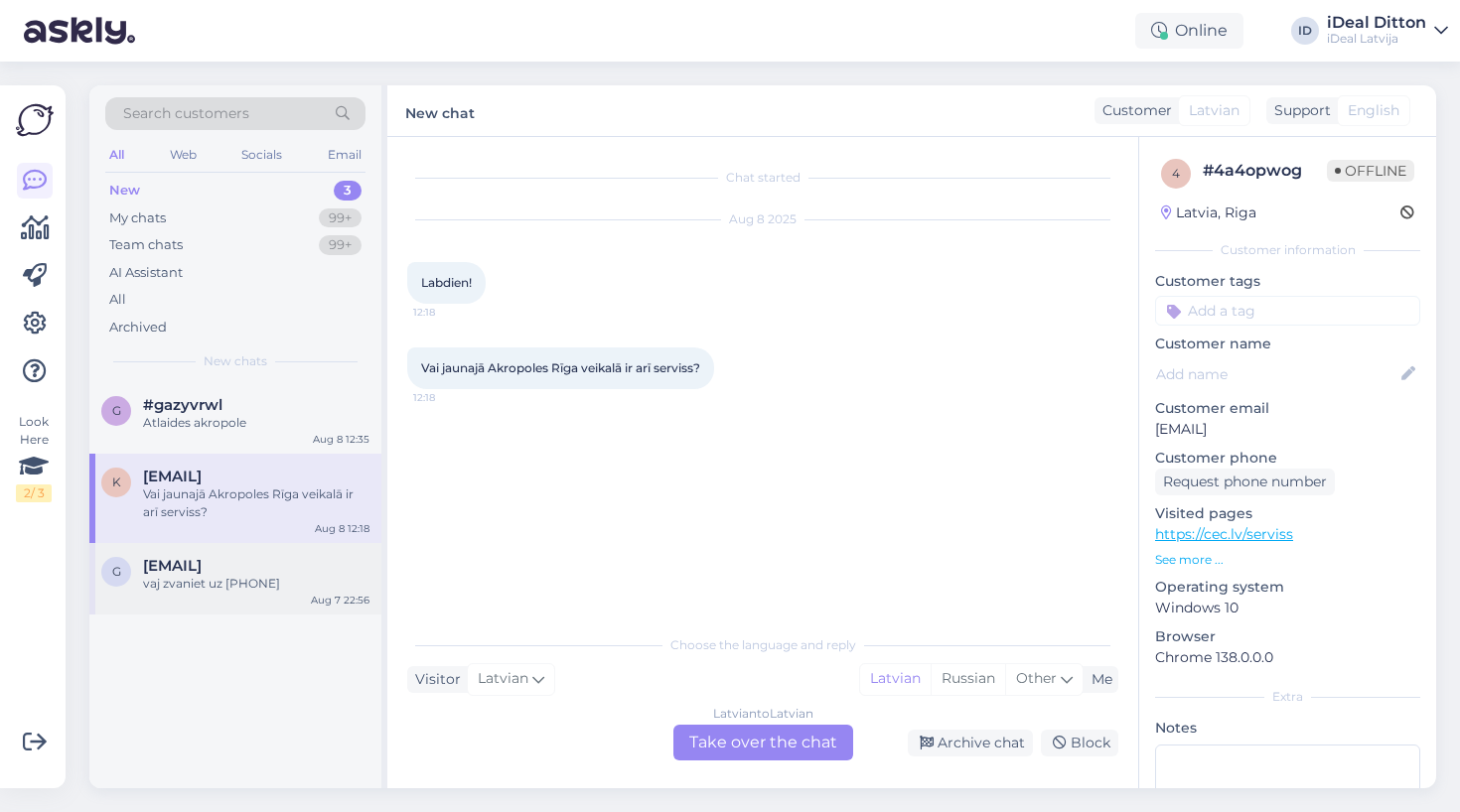 click on "[EMAIL]" at bounding box center [172, 566] 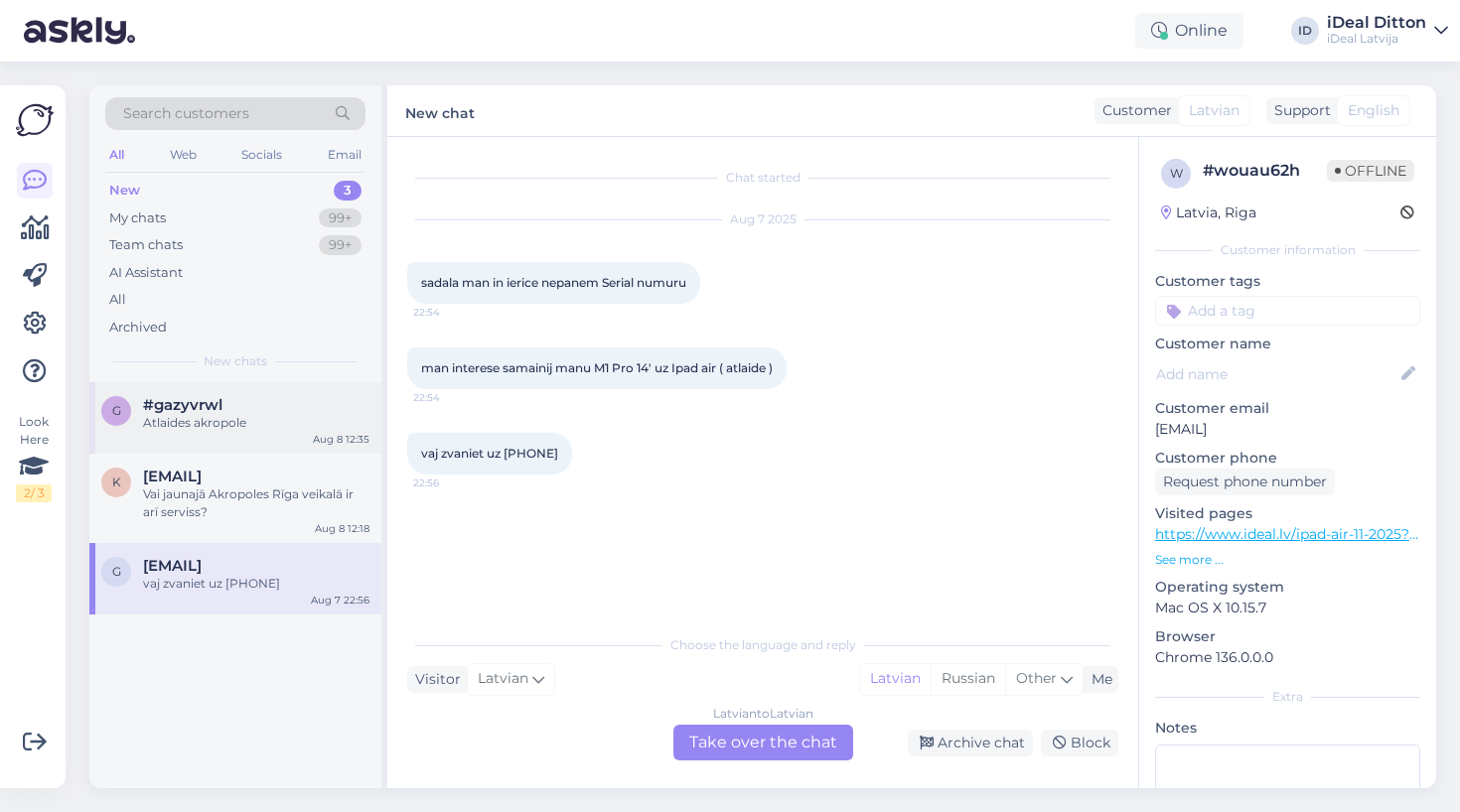 click on "Atlaides akropole" at bounding box center (256, 423) 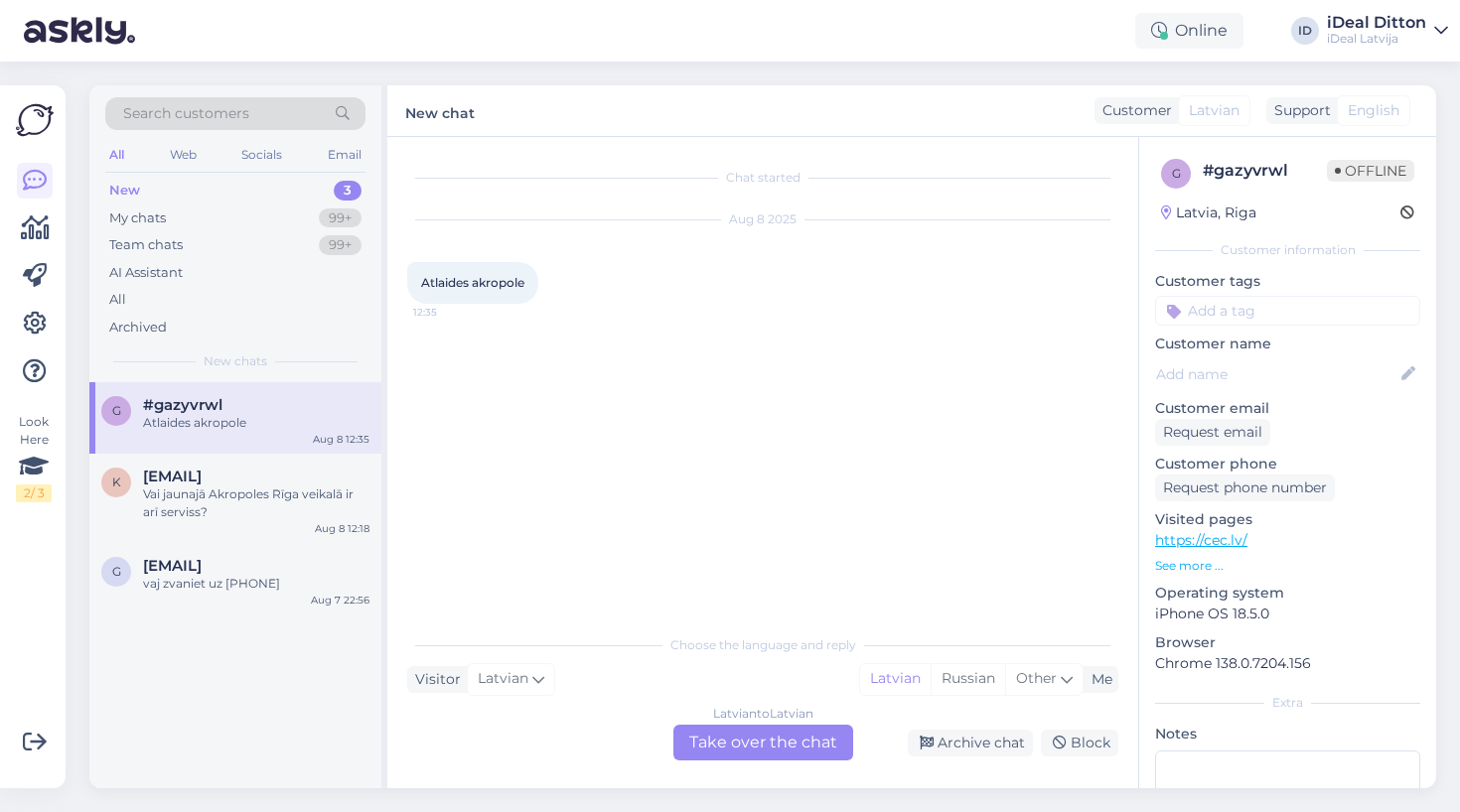 click on "Atlaides akropole" at bounding box center [256, 423] 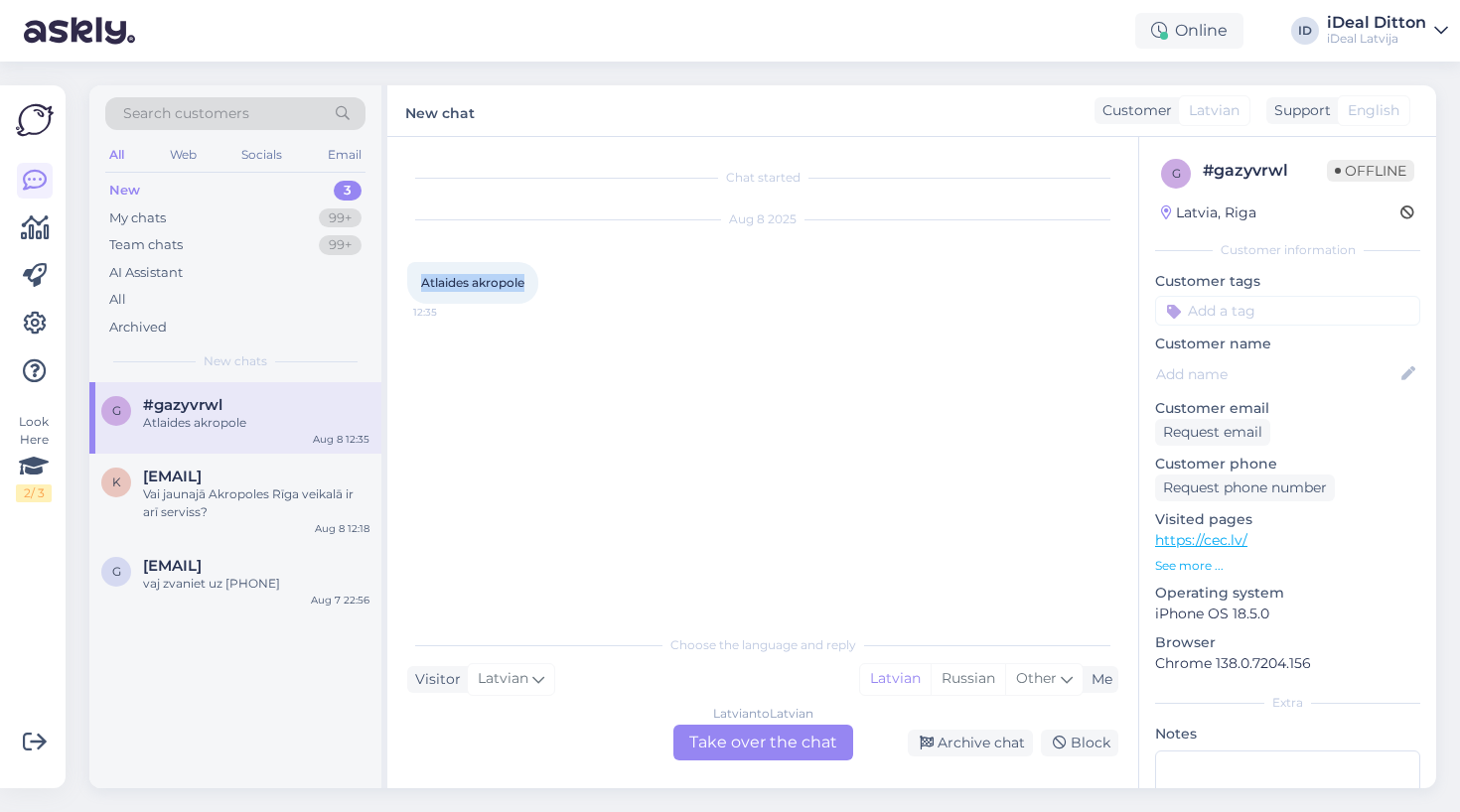 drag, startPoint x: 529, startPoint y: 284, endPoint x: 398, endPoint y: 285, distance: 131.00382 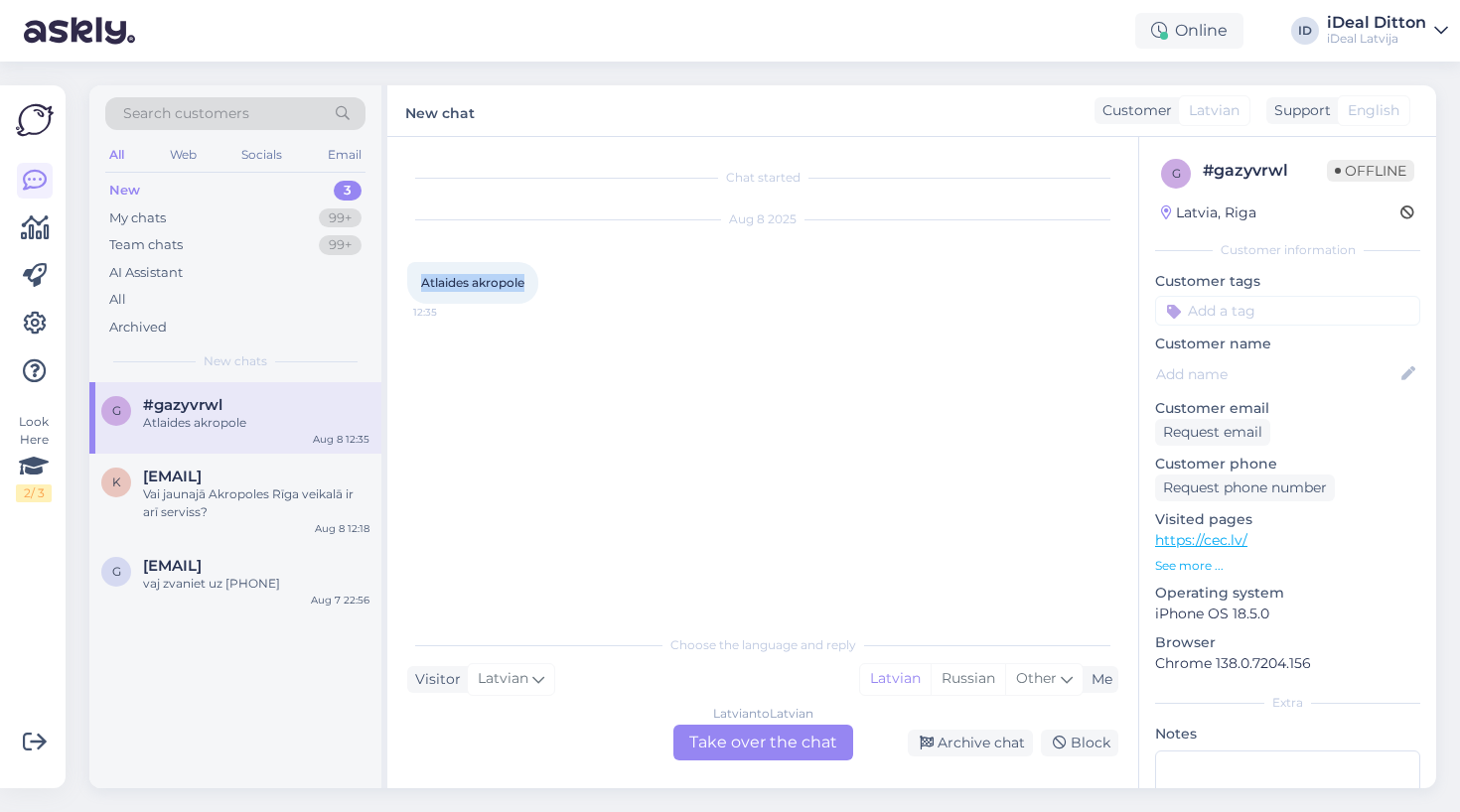 click on "Chat started Aug 8 2025 Atlaides akropole 12:35  Choose the language and reply Visitor Latvian Me Latvian Russian Other Latvian  to  Latvian Take over the chat Archive chat Block" at bounding box center [763, 463] 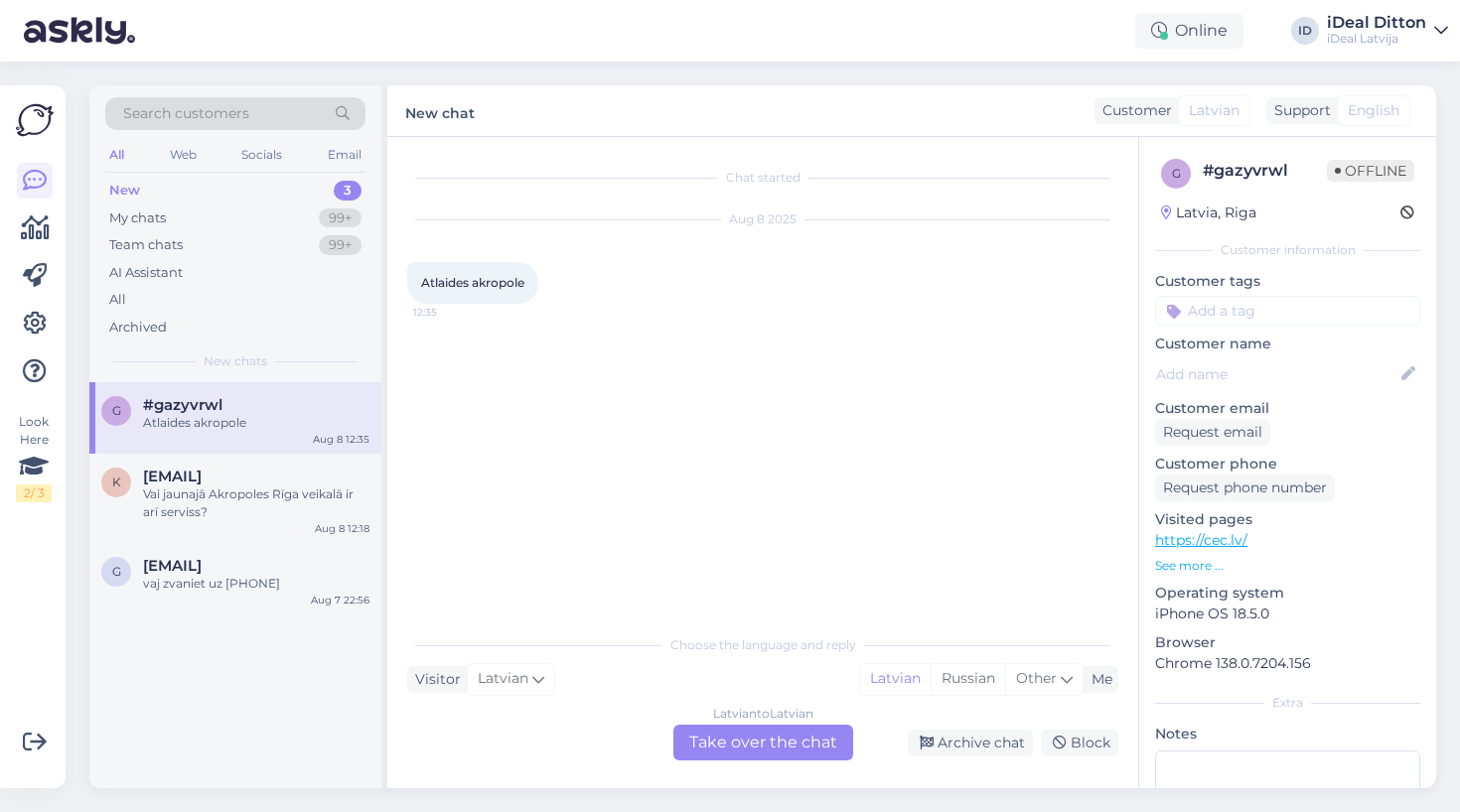 click on "Atlaides akropole" at bounding box center (473, 282) 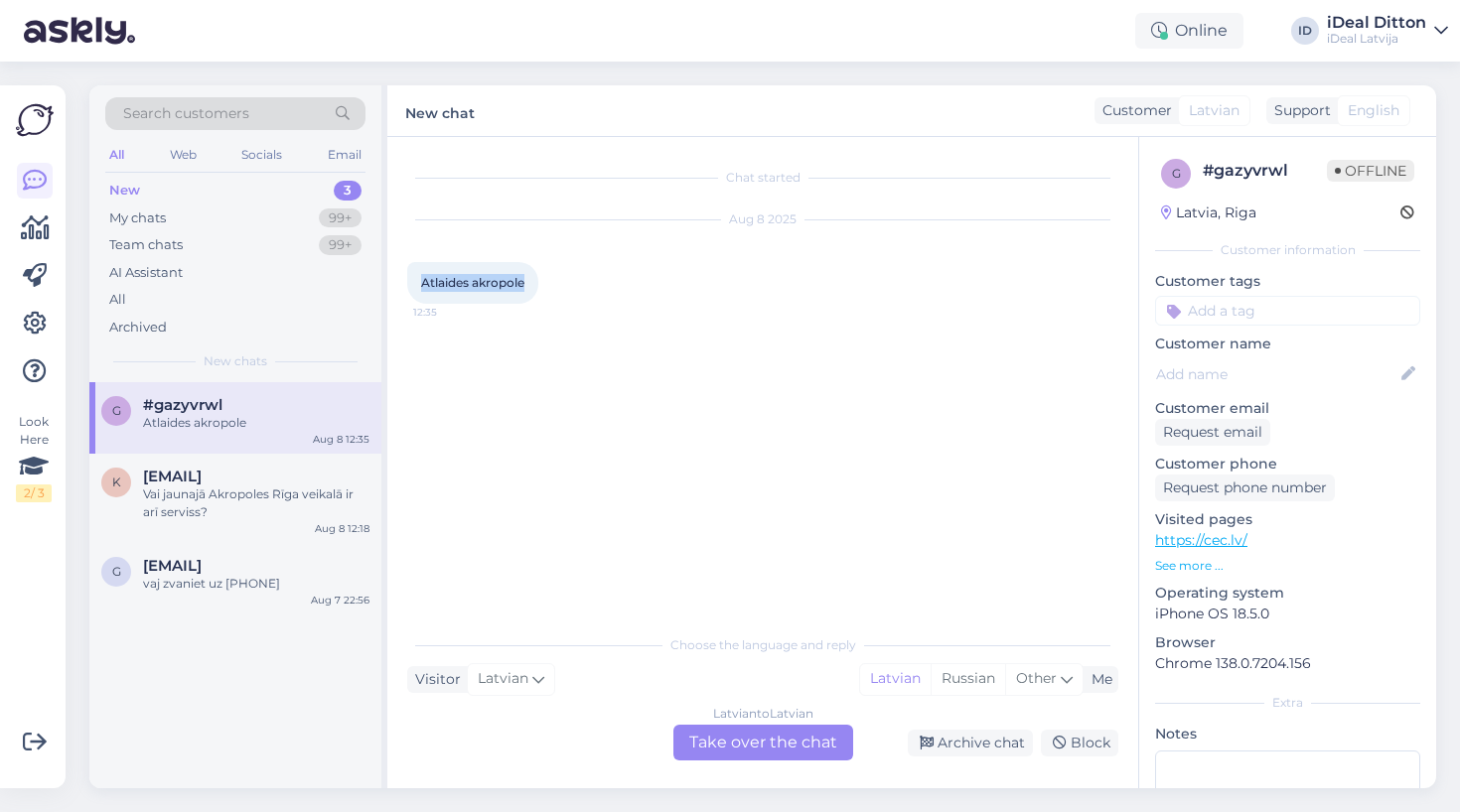 drag, startPoint x: 531, startPoint y: 282, endPoint x: 417, endPoint y: 283, distance: 114.00439 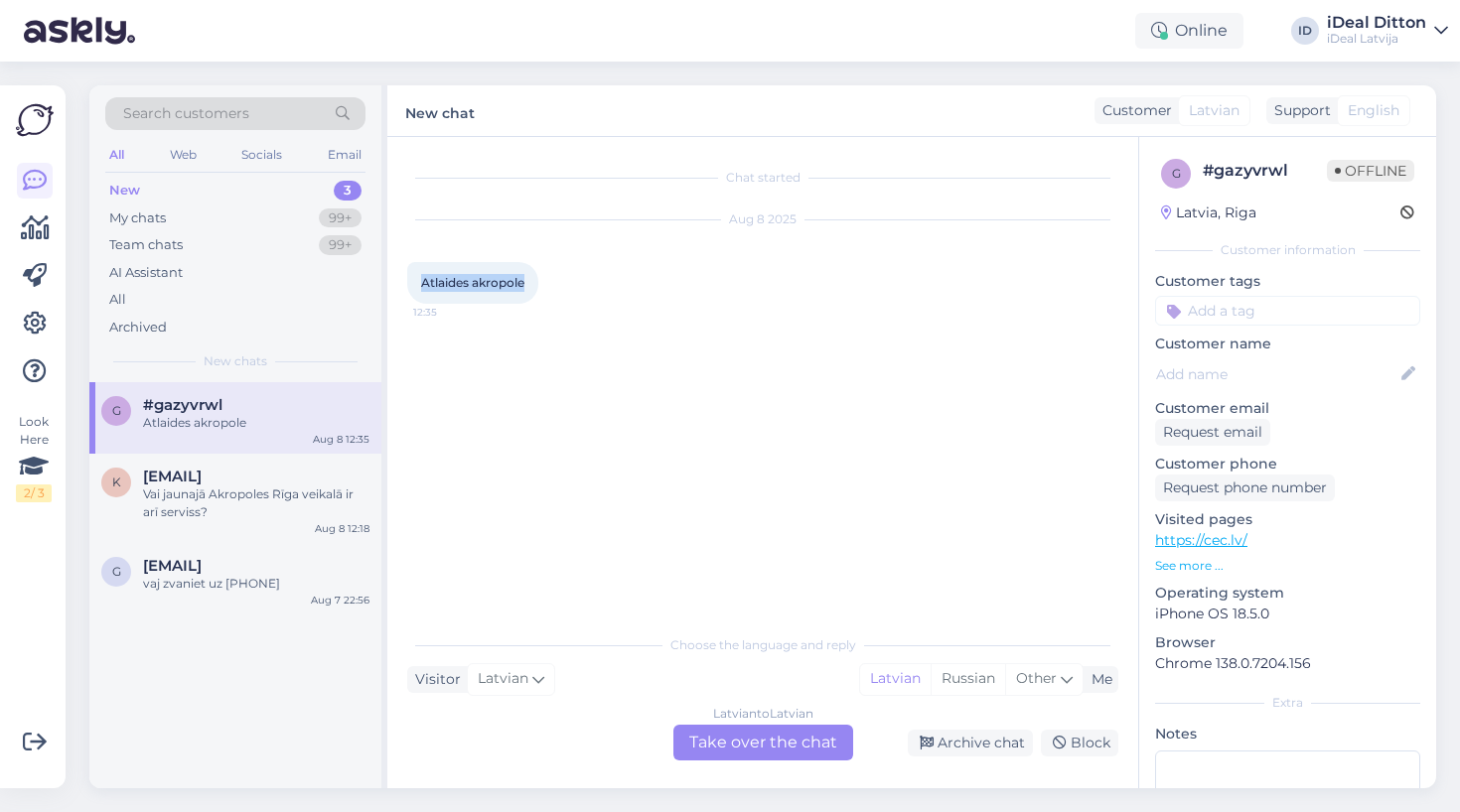 click on "Atlaides akropole 12:35" at bounding box center (473, 283) 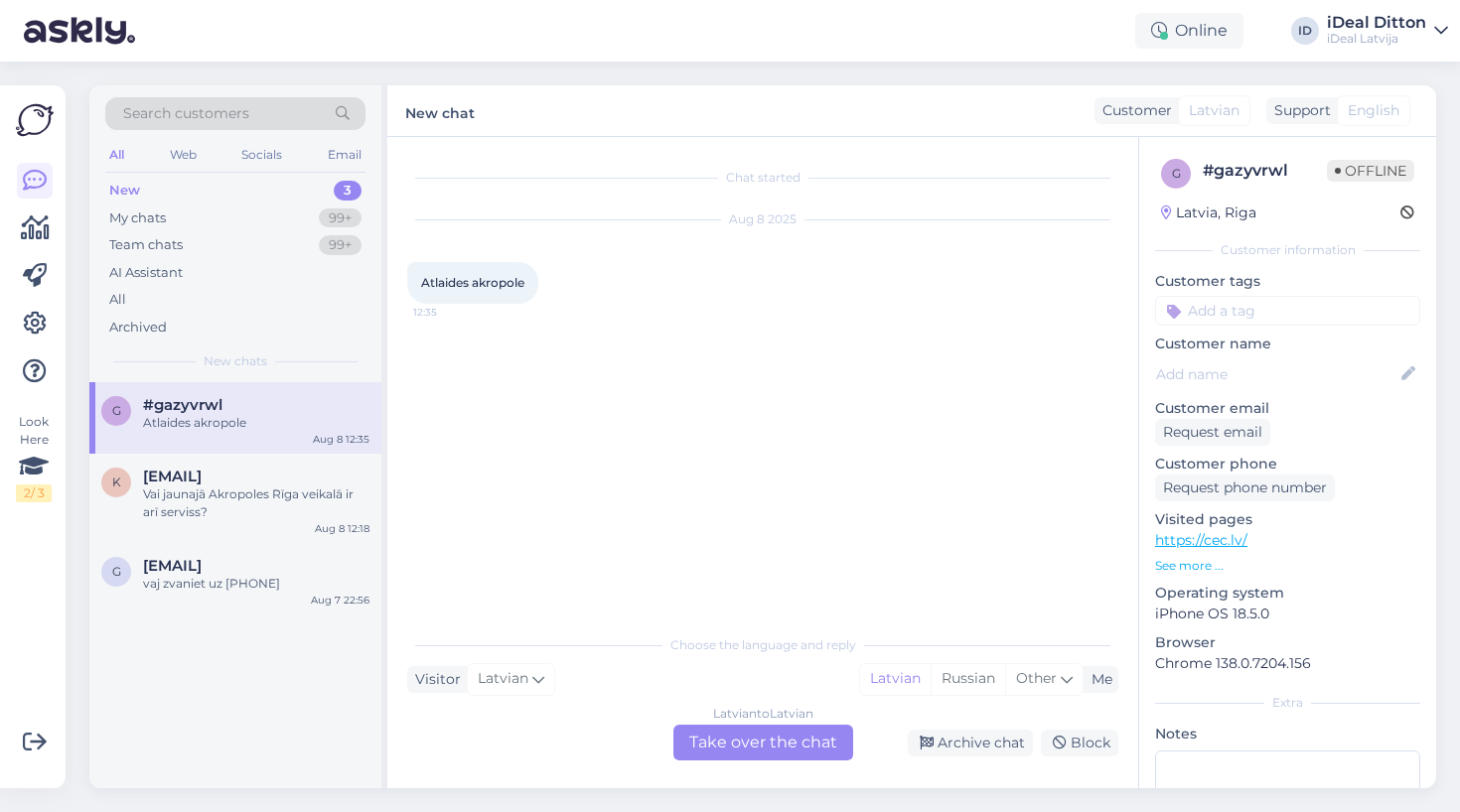 click on "Latvian  to  Latvian Take over the chat" at bounding box center [763, 743] 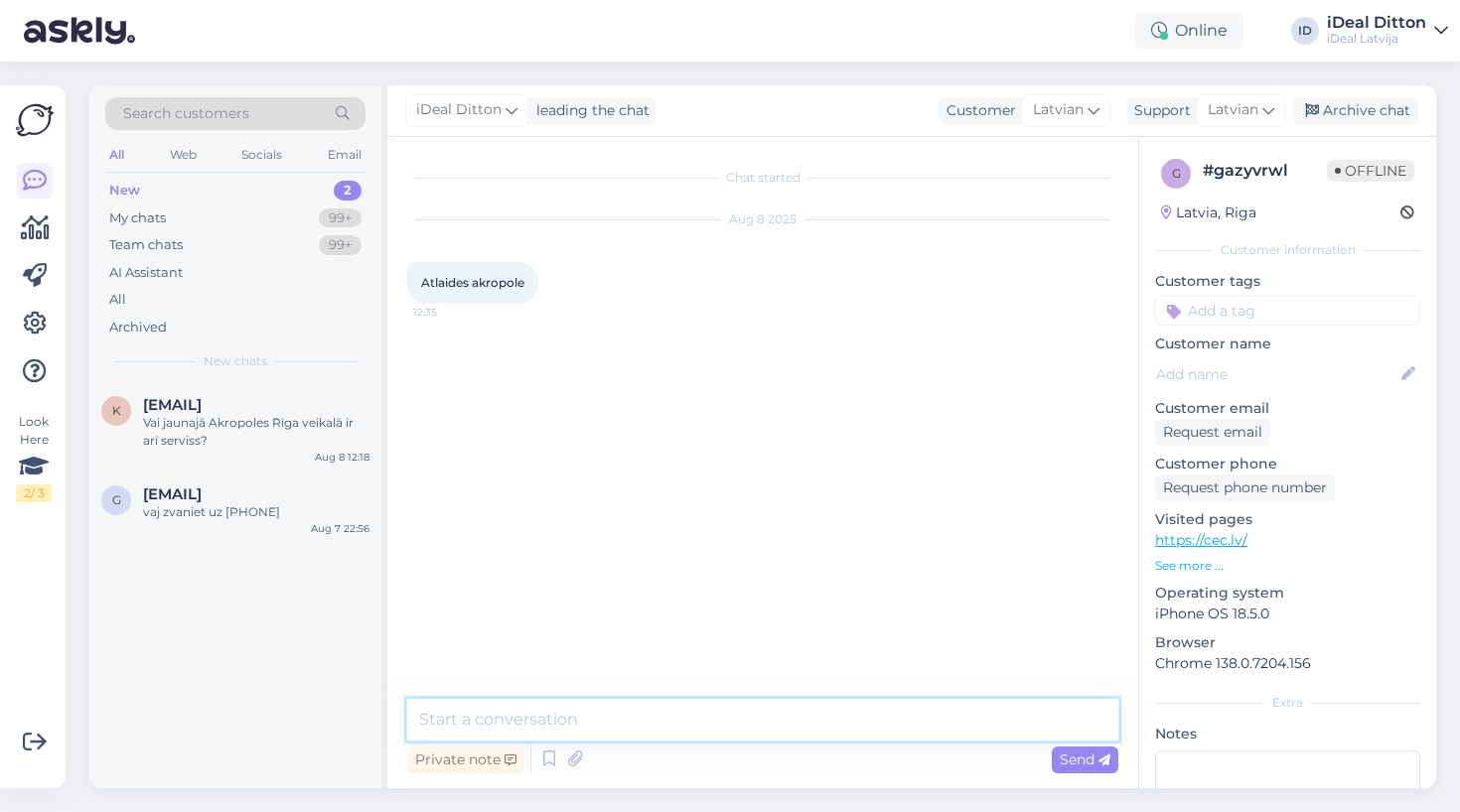 click at bounding box center (763, 720) 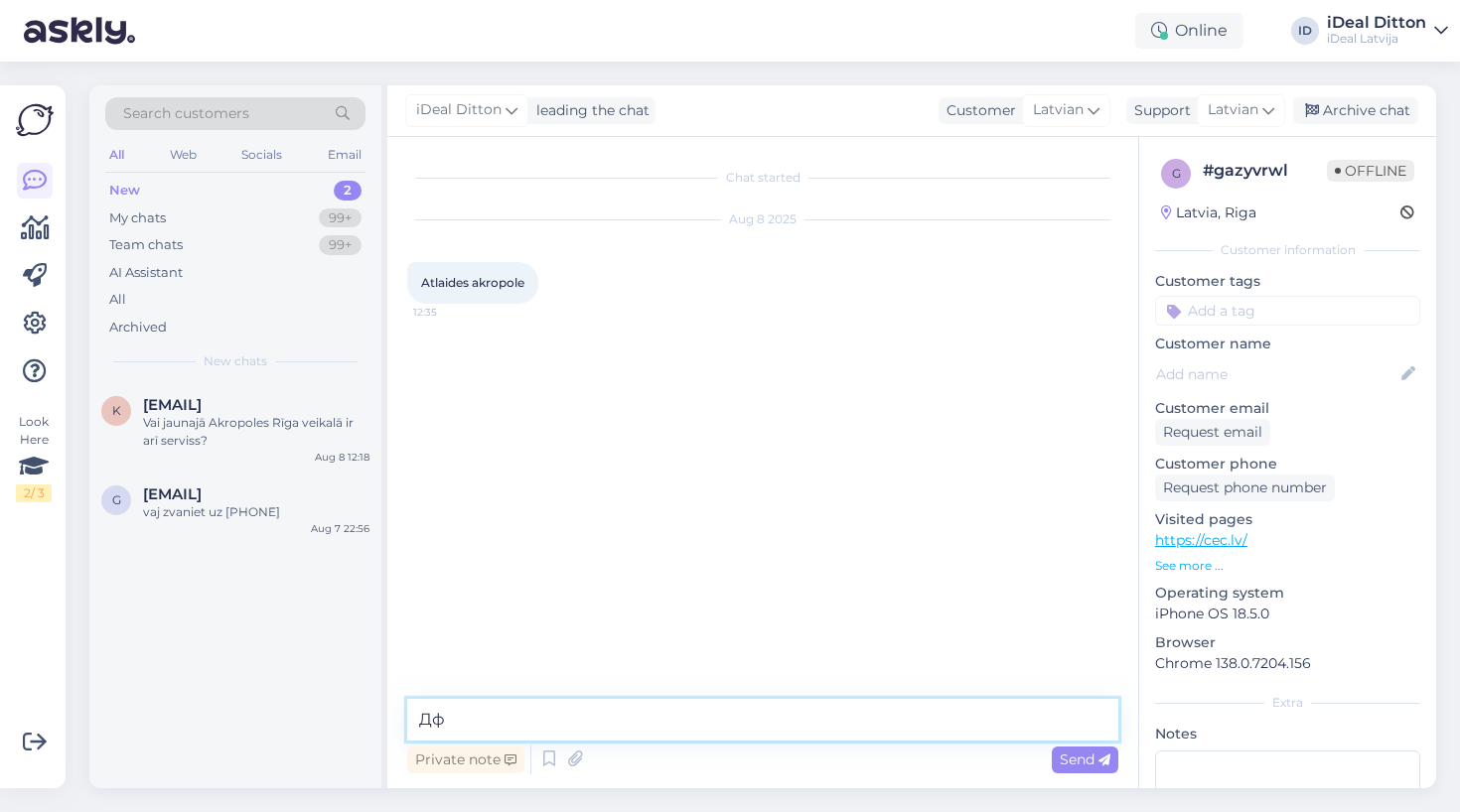 type on "Д" 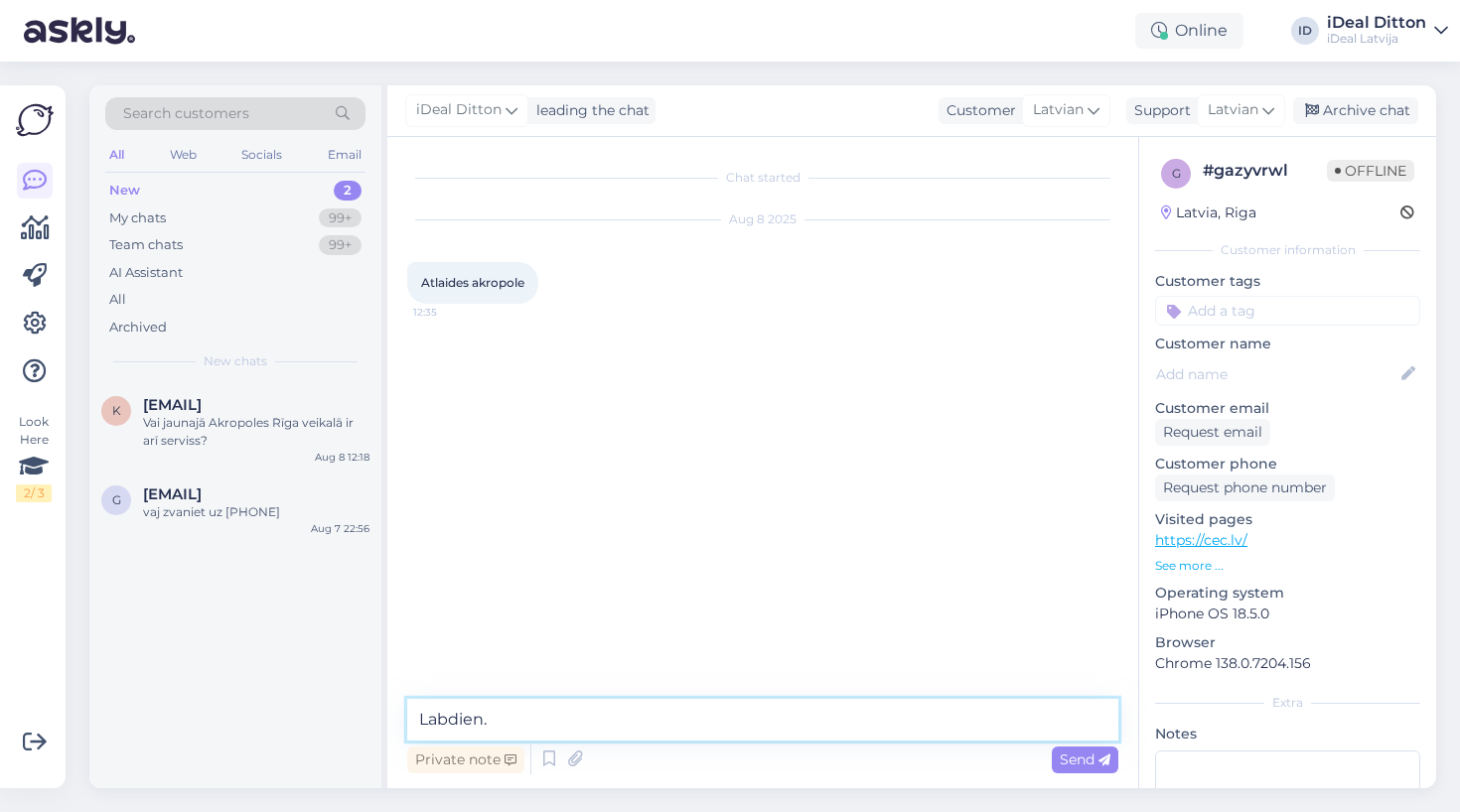 paste on "Jā, atlaides ir pieejamas, kā arī izdevīgāki piedāvājumi – ar tiem var iepazīties mūsu mājaslapā un sociālajos tīklos." 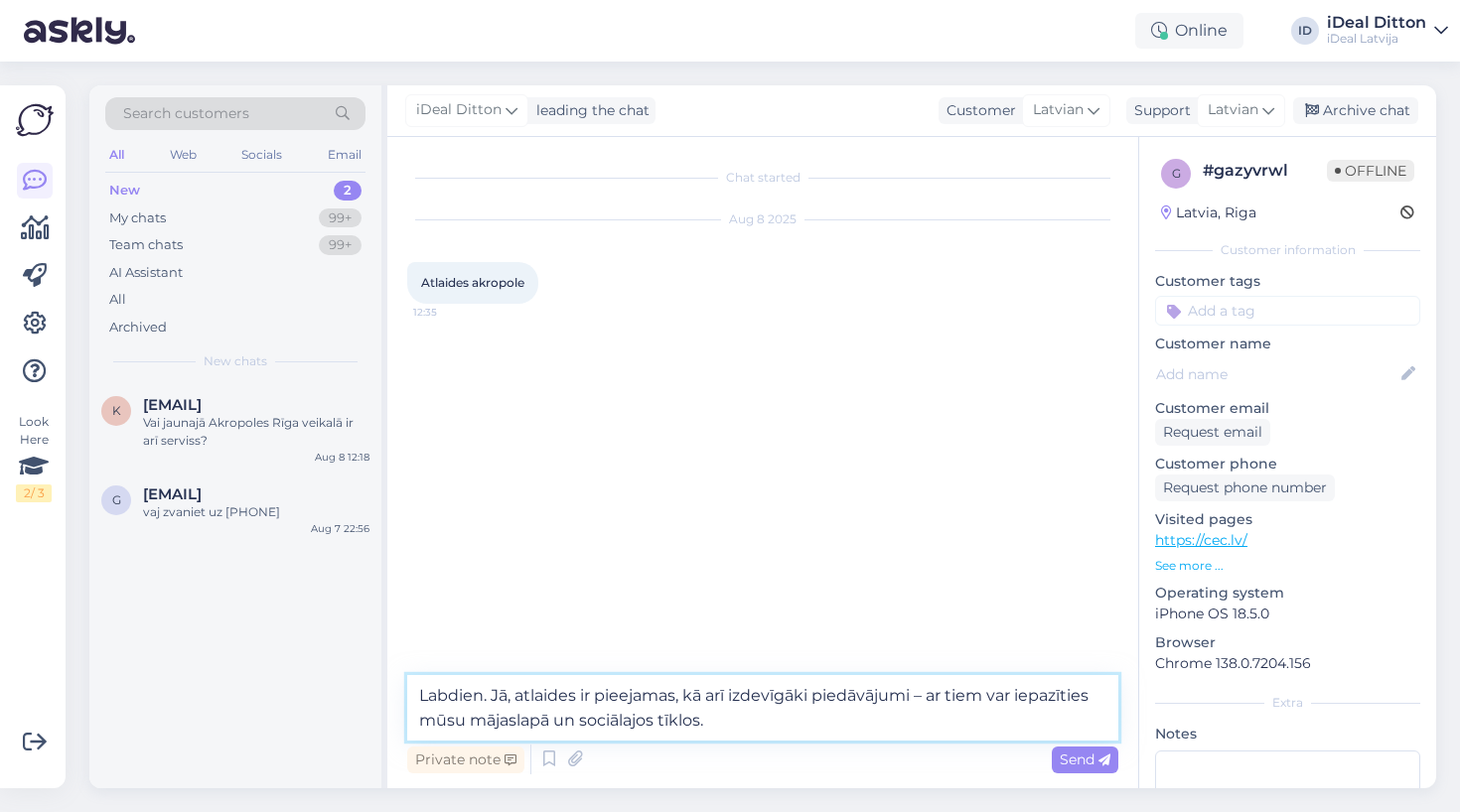 click on "Labdien. Jā, atlaides ir pieejamas, kā arī izdevīgāki piedāvājumi – ar tiem var iepazīties mūsu mājaslapā un sociālajos tīklos." at bounding box center (763, 708) 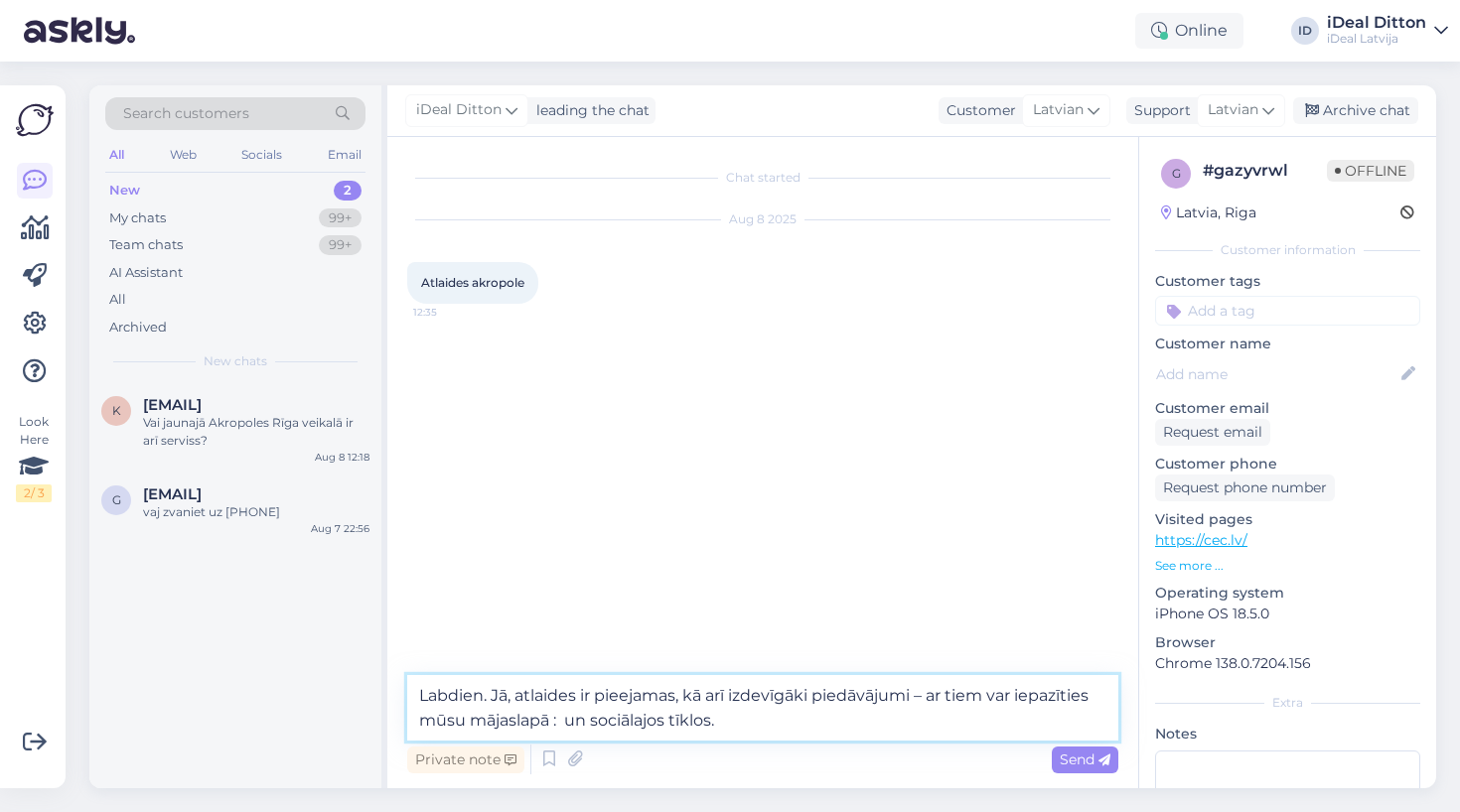 paste on "https://www.shop.cec.lv/akropole-riga" 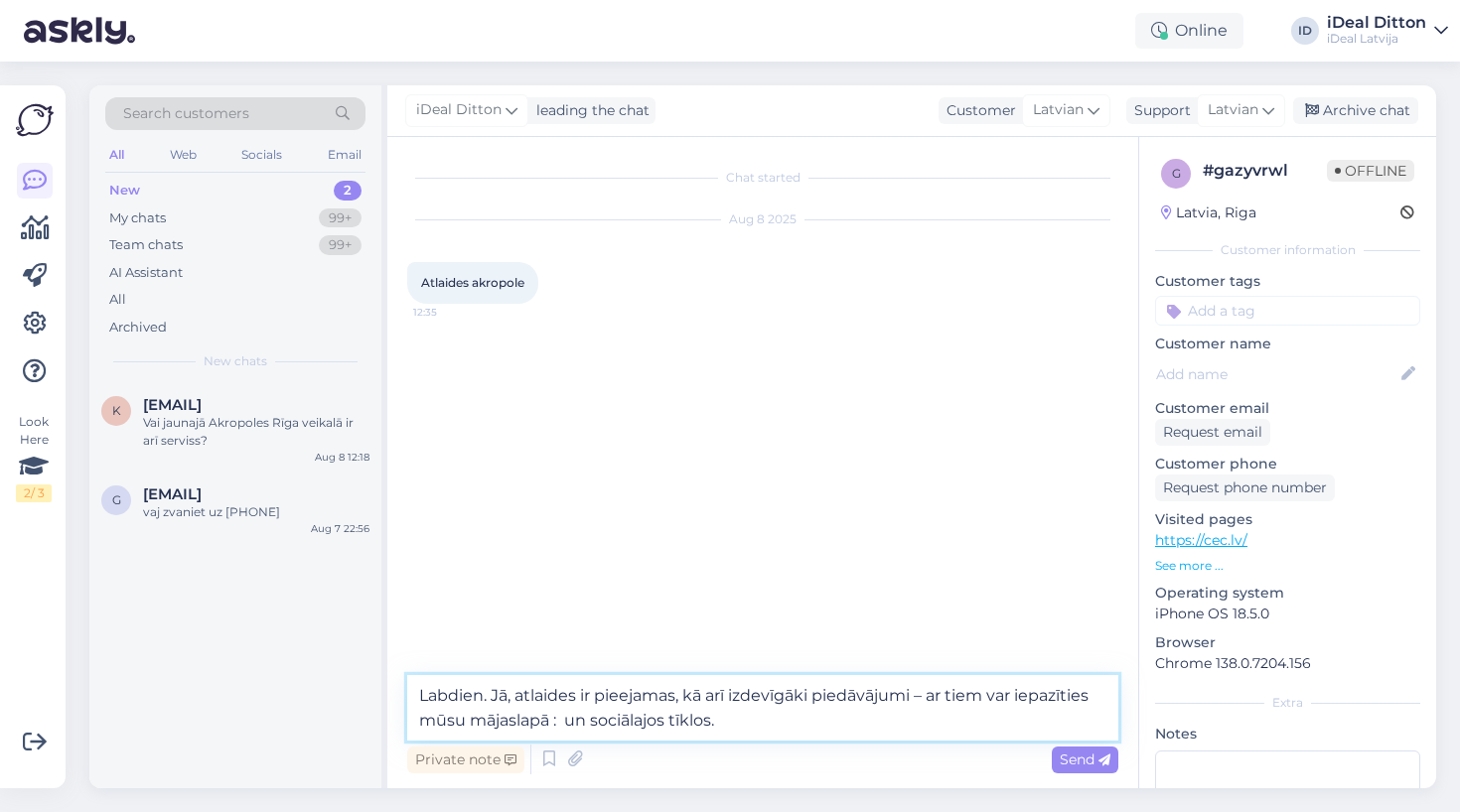 type on "Labdien. Jā, atlaides ir pieejamas, kā arī izdevīgāki piedāvājumi – ar tiem var iepazīties mūsu mājaslapā : https://www.shop.cec.lv/akropole-riga un sociālajos tīklos." 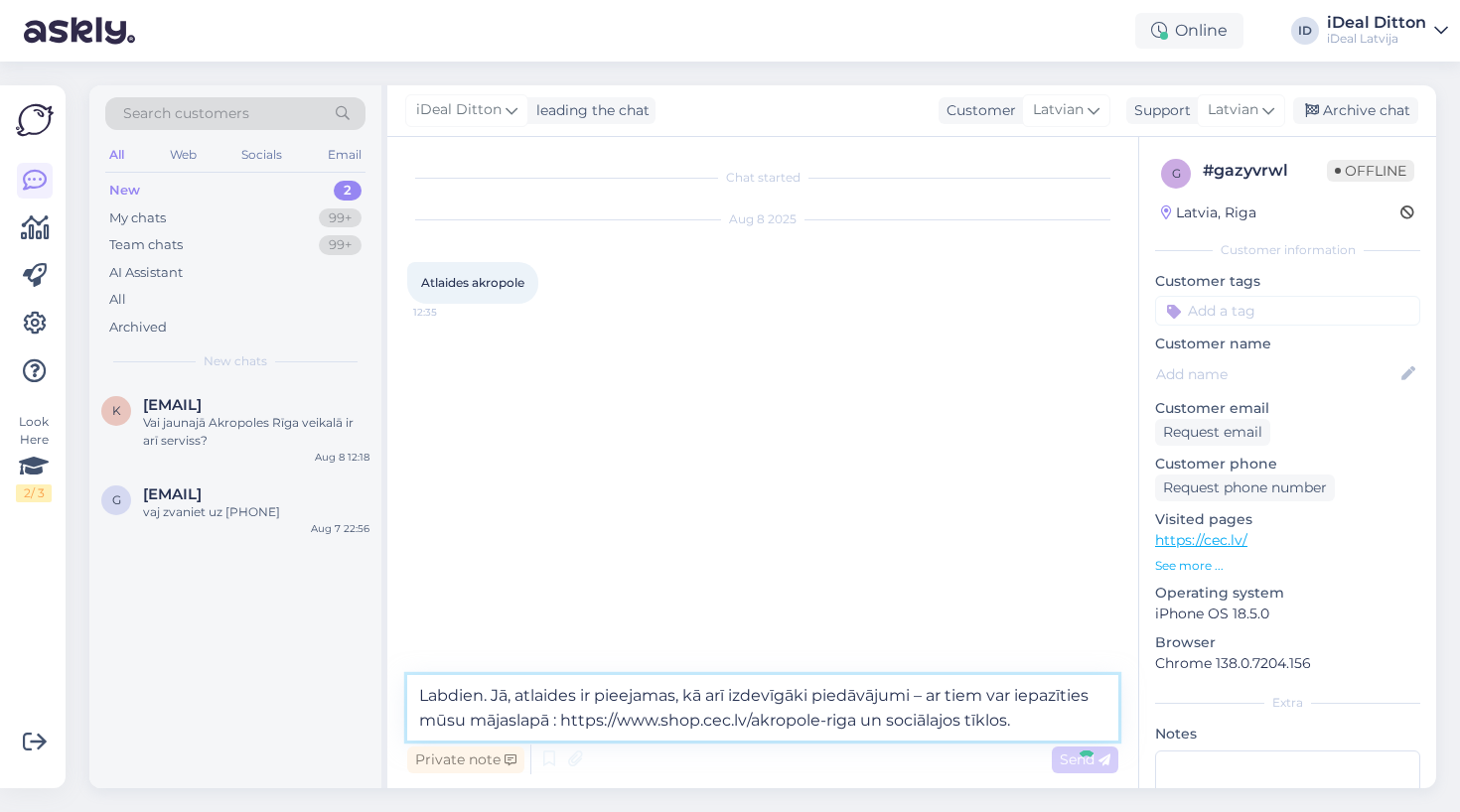 type 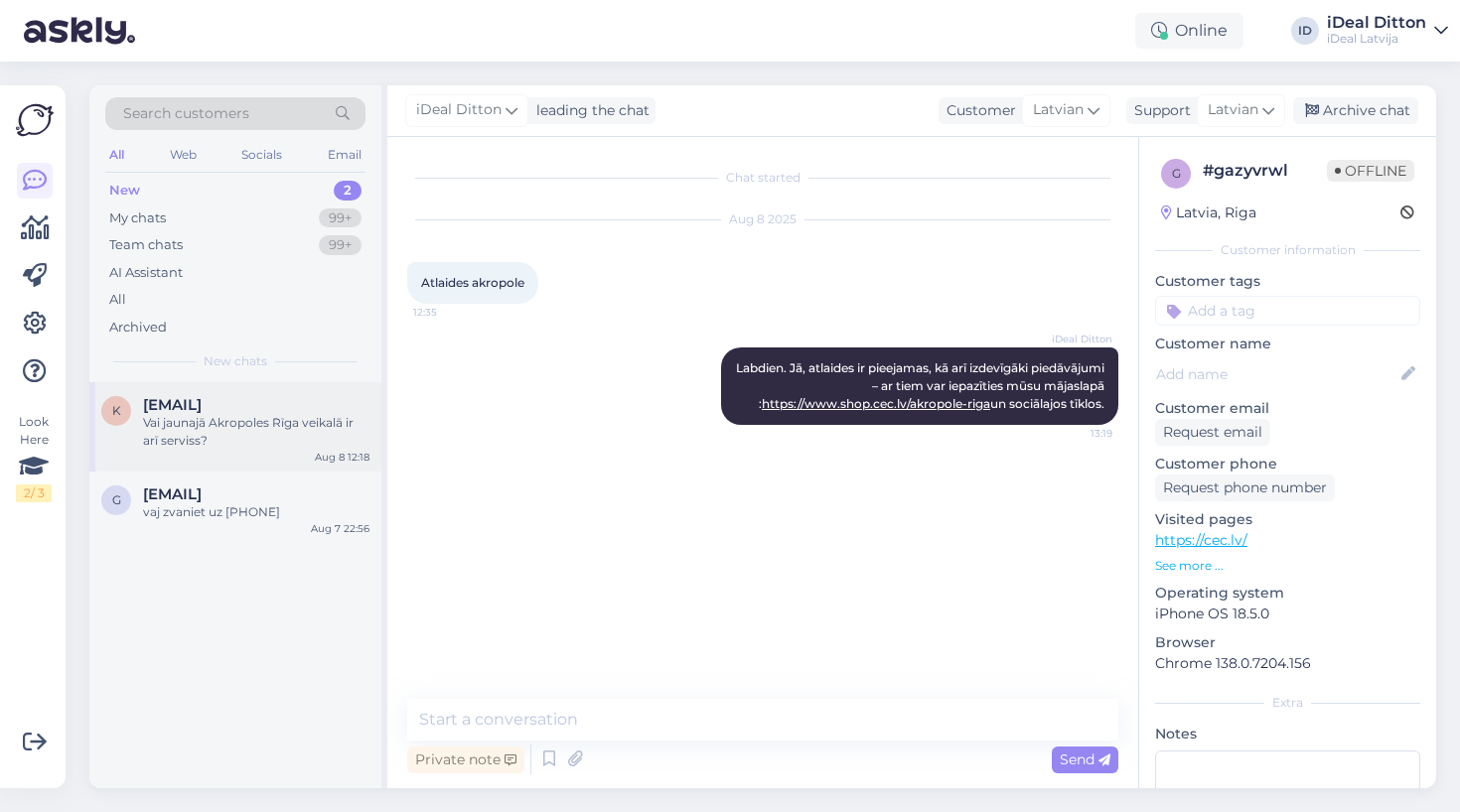 click on "Vai jaunajā Akropoles Rīga veikalā ir arī serviss?" at bounding box center (256, 432) 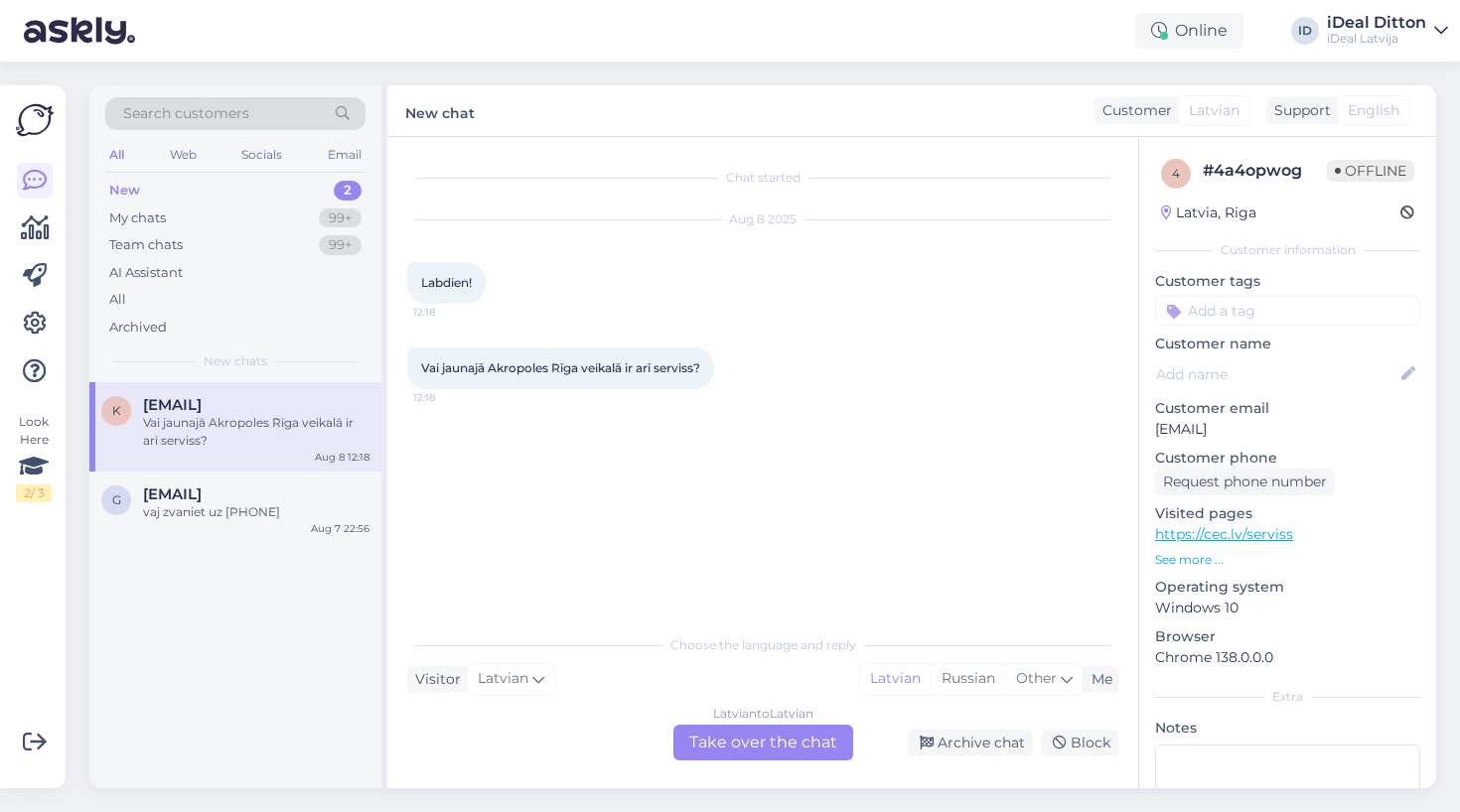 click on "Latvian  to  Latvian Take over the chat" at bounding box center [763, 743] 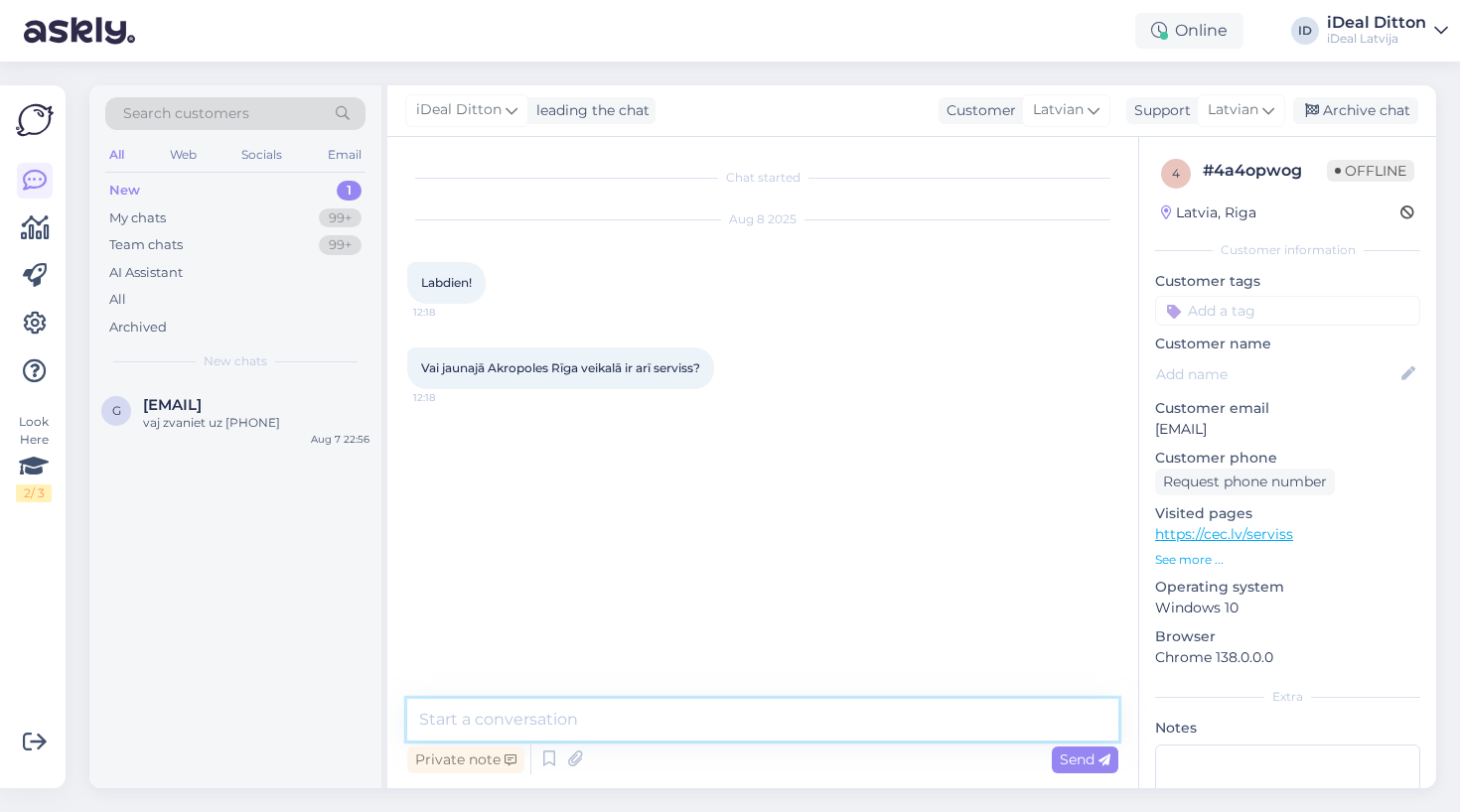 click at bounding box center [763, 720] 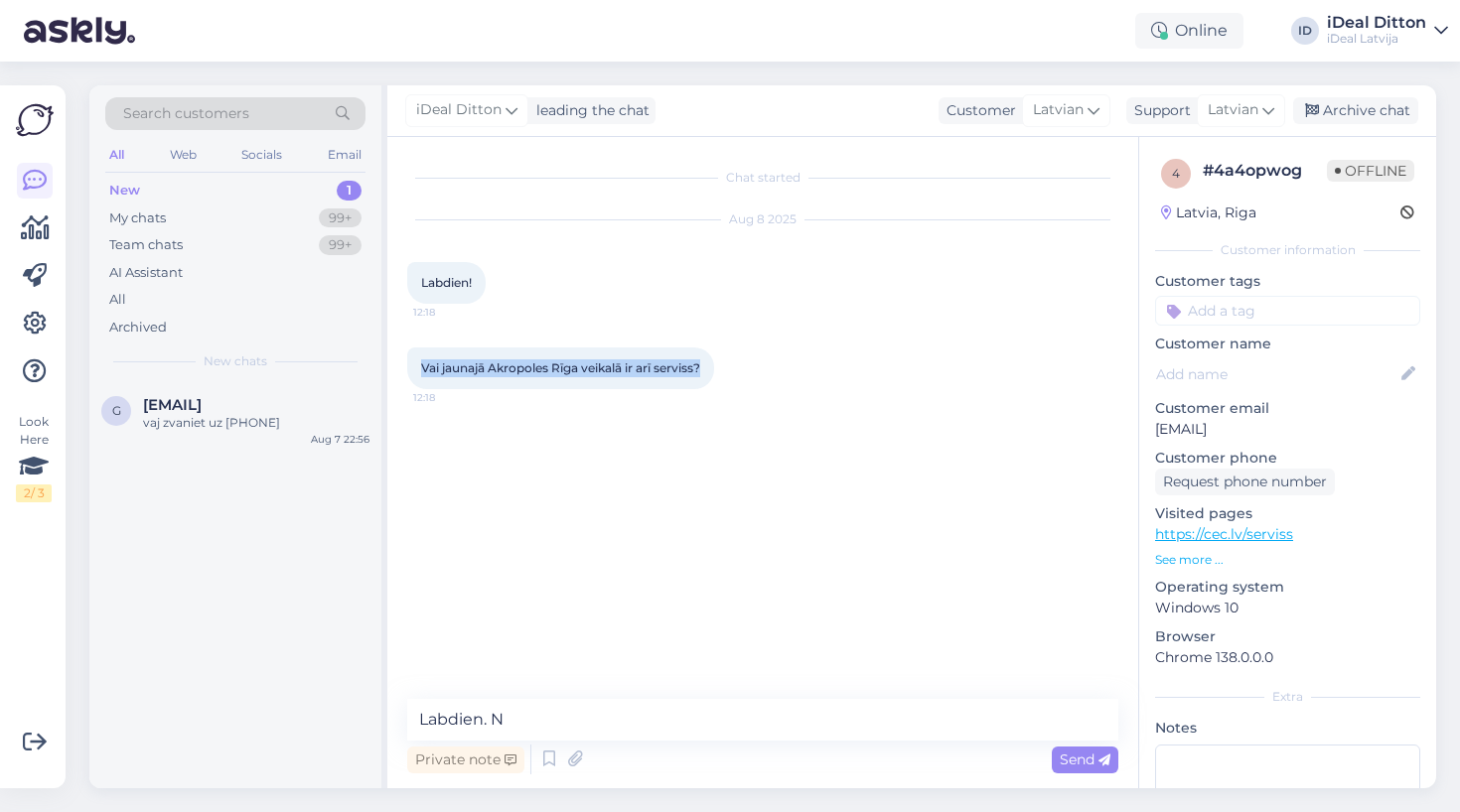 drag, startPoint x: 424, startPoint y: 368, endPoint x: 712, endPoint y: 372, distance: 288.0278 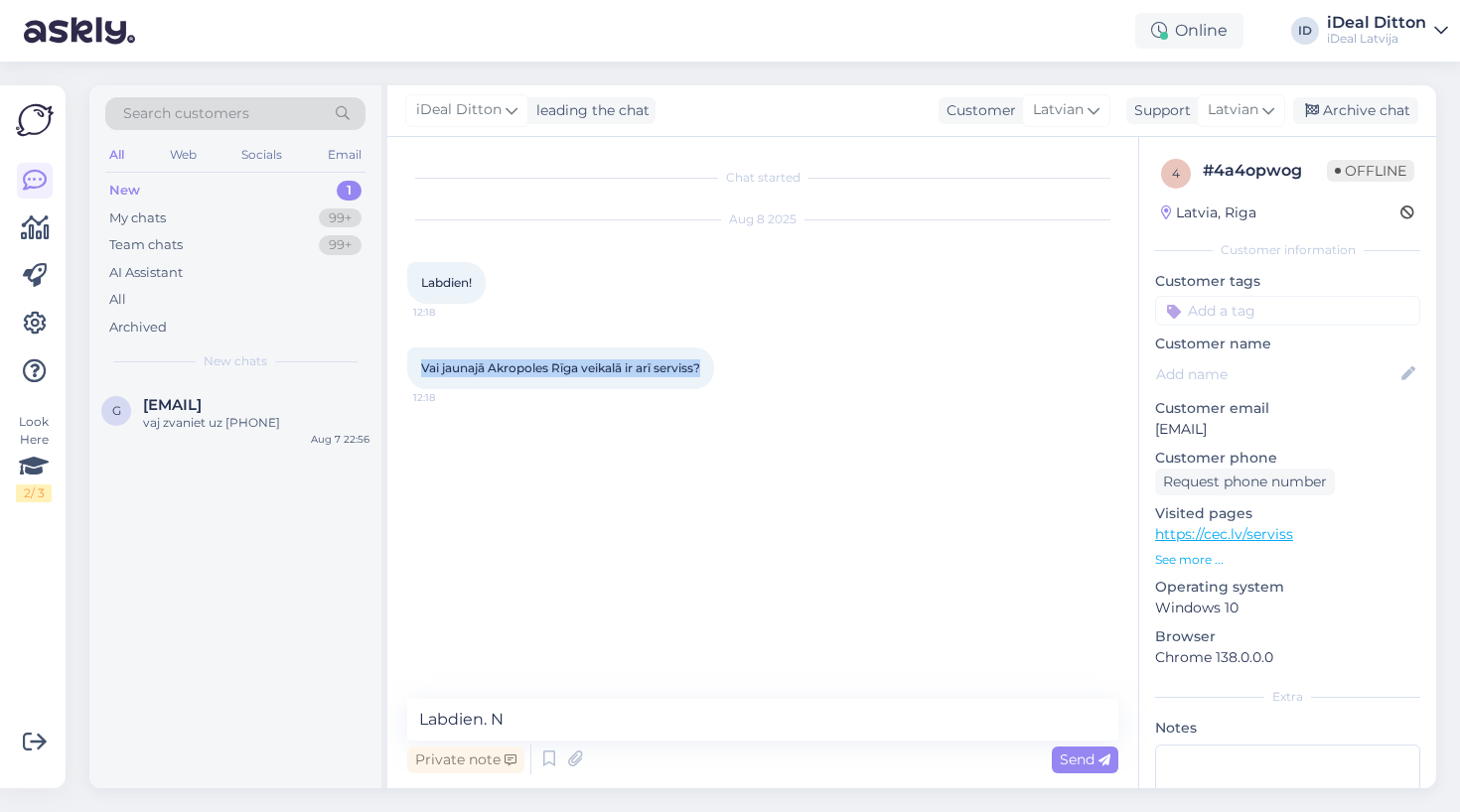 copy on "Vai jaunajā Akropoles Rīga veikalā ir arī serviss?" 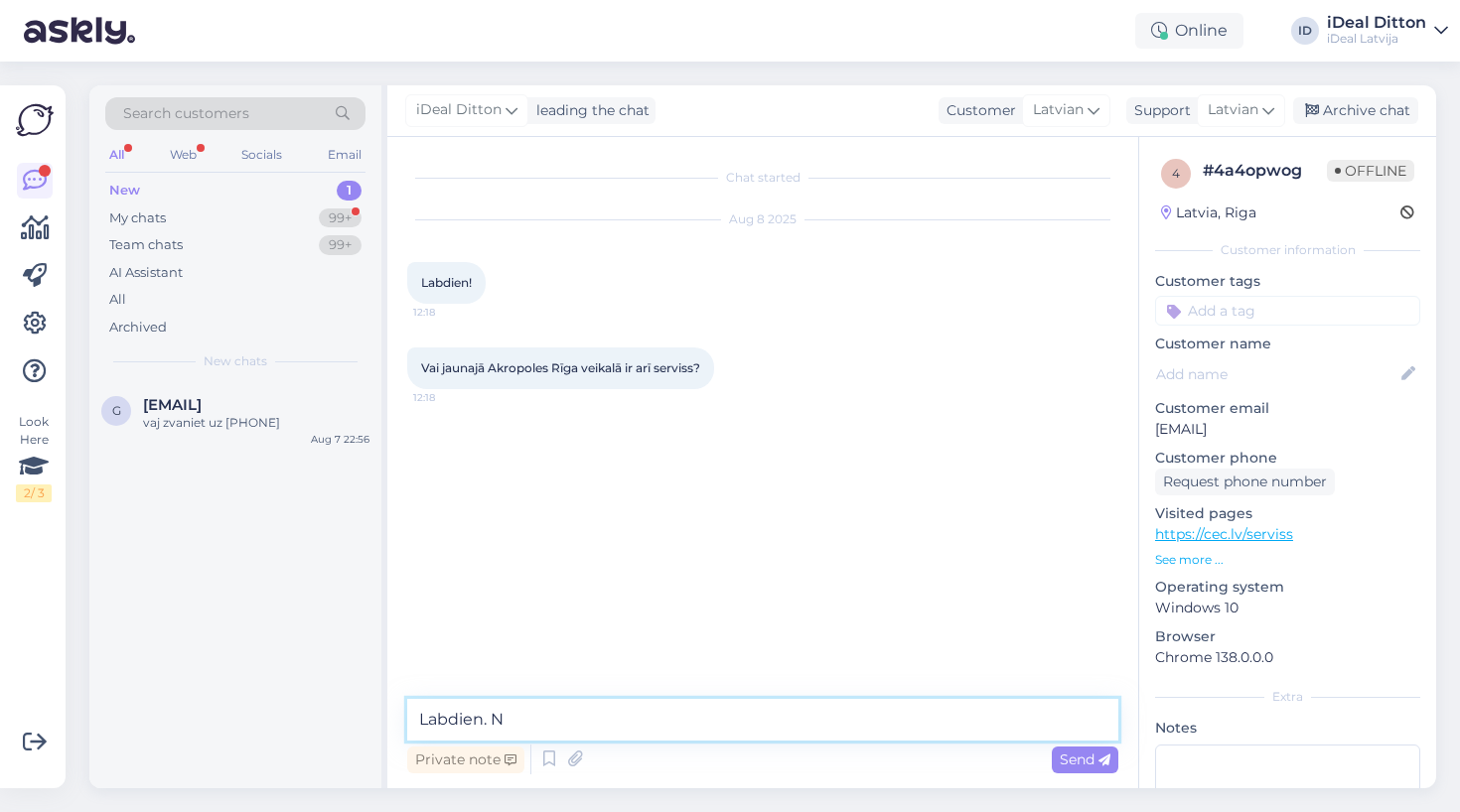 drag, startPoint x: 599, startPoint y: 724, endPoint x: 277, endPoint y: 723, distance: 322.00155 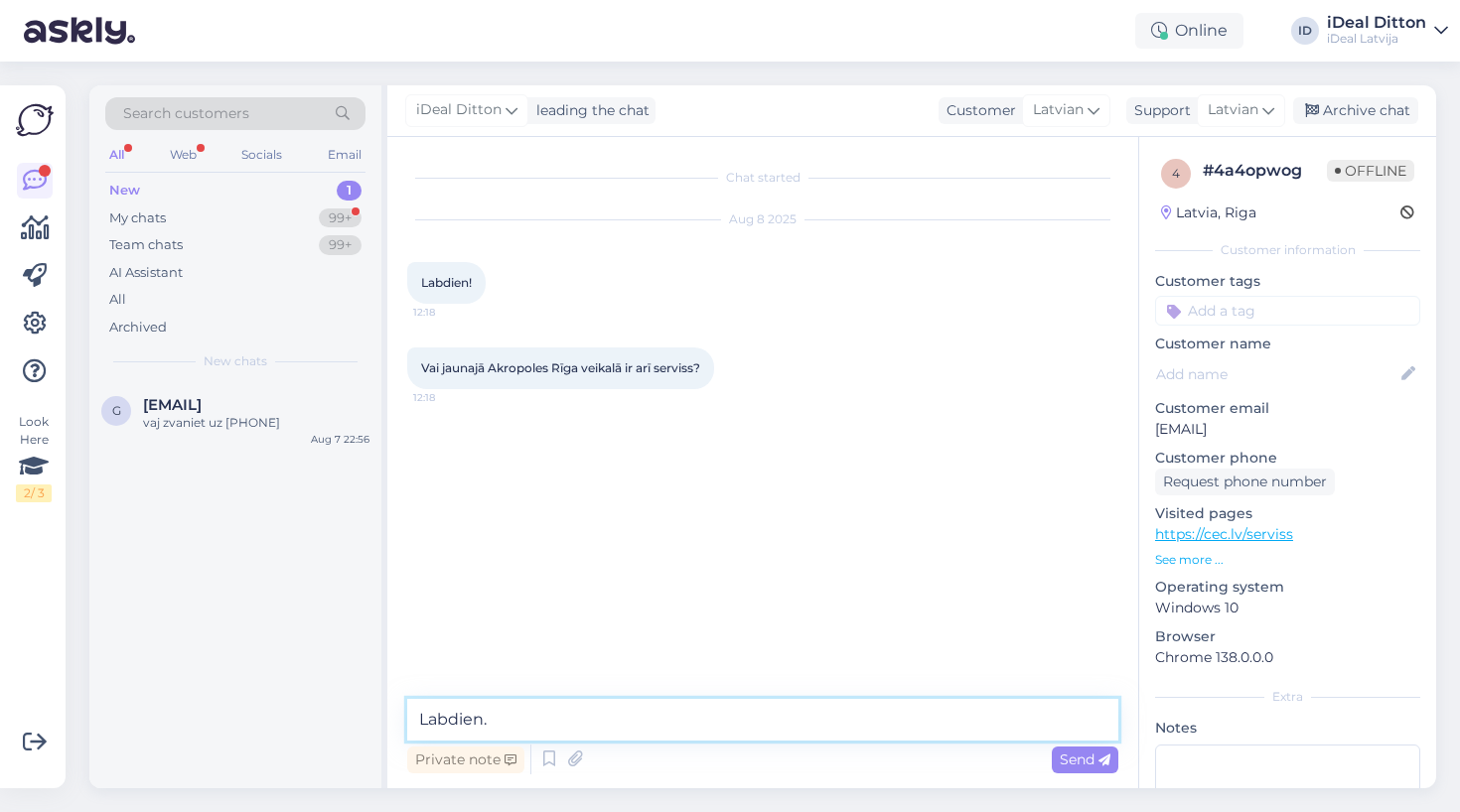 paste on "Nē, servis nav pieejams jaunajā Akropoles Rīga veikalā. Servisu var atrast citās vietās – informācija pieejama mūsu mājaslapā: https://www.cec.com" 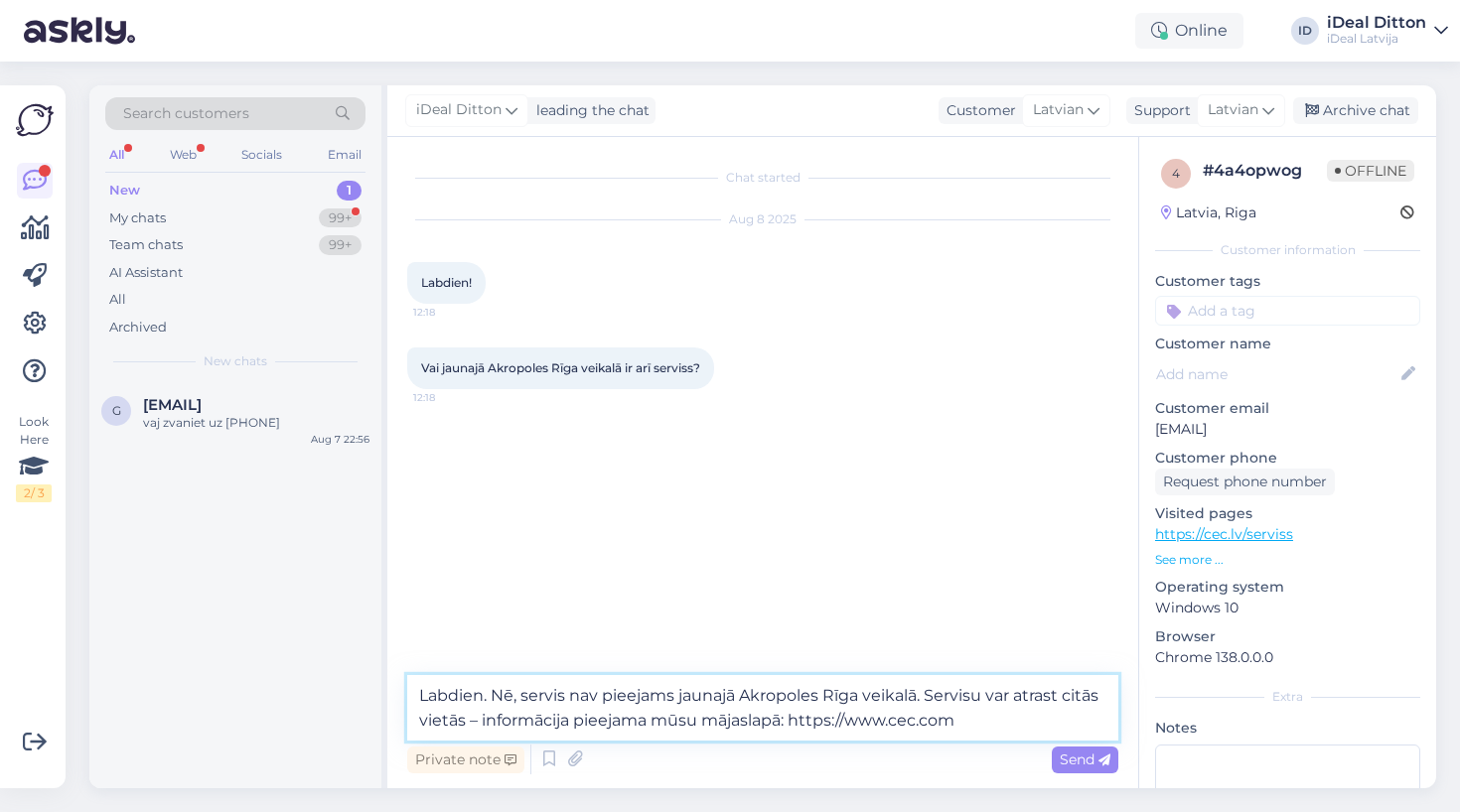 drag, startPoint x: 1068, startPoint y: 694, endPoint x: 481, endPoint y: 717, distance: 587.4504 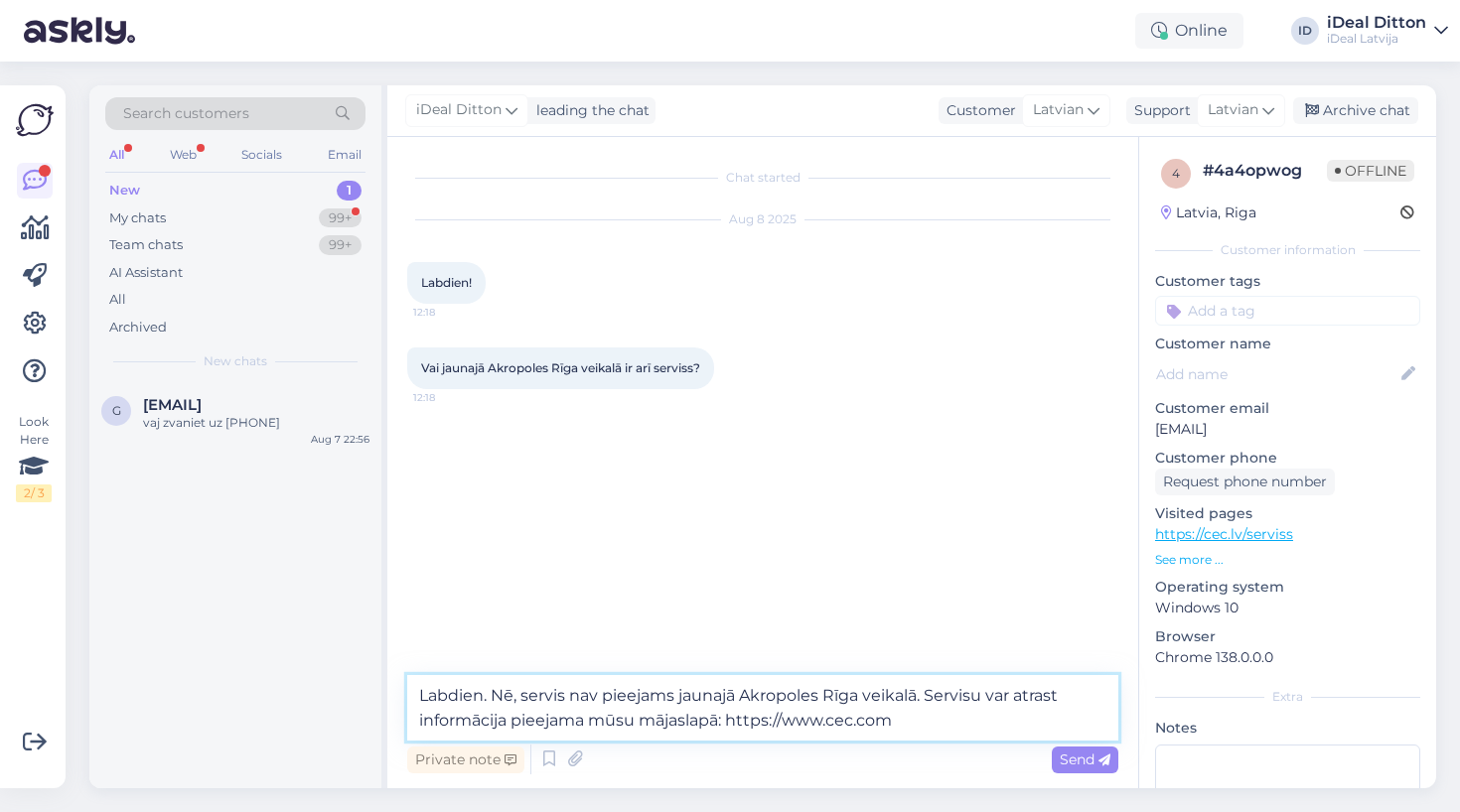 paste on "[STREET] [NUMBER], [CITY]" 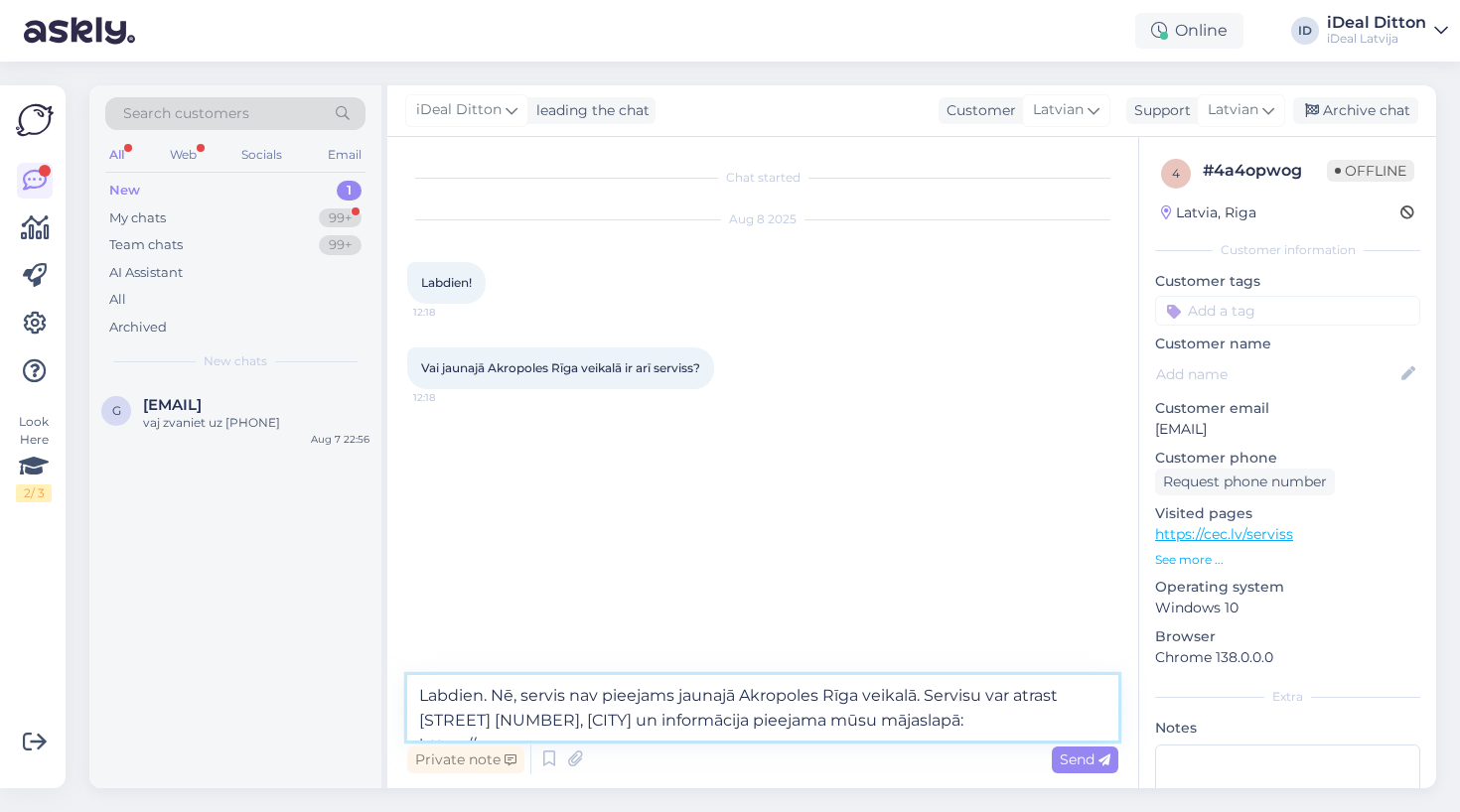 paste on "t/c AKROPOLE Alfa" 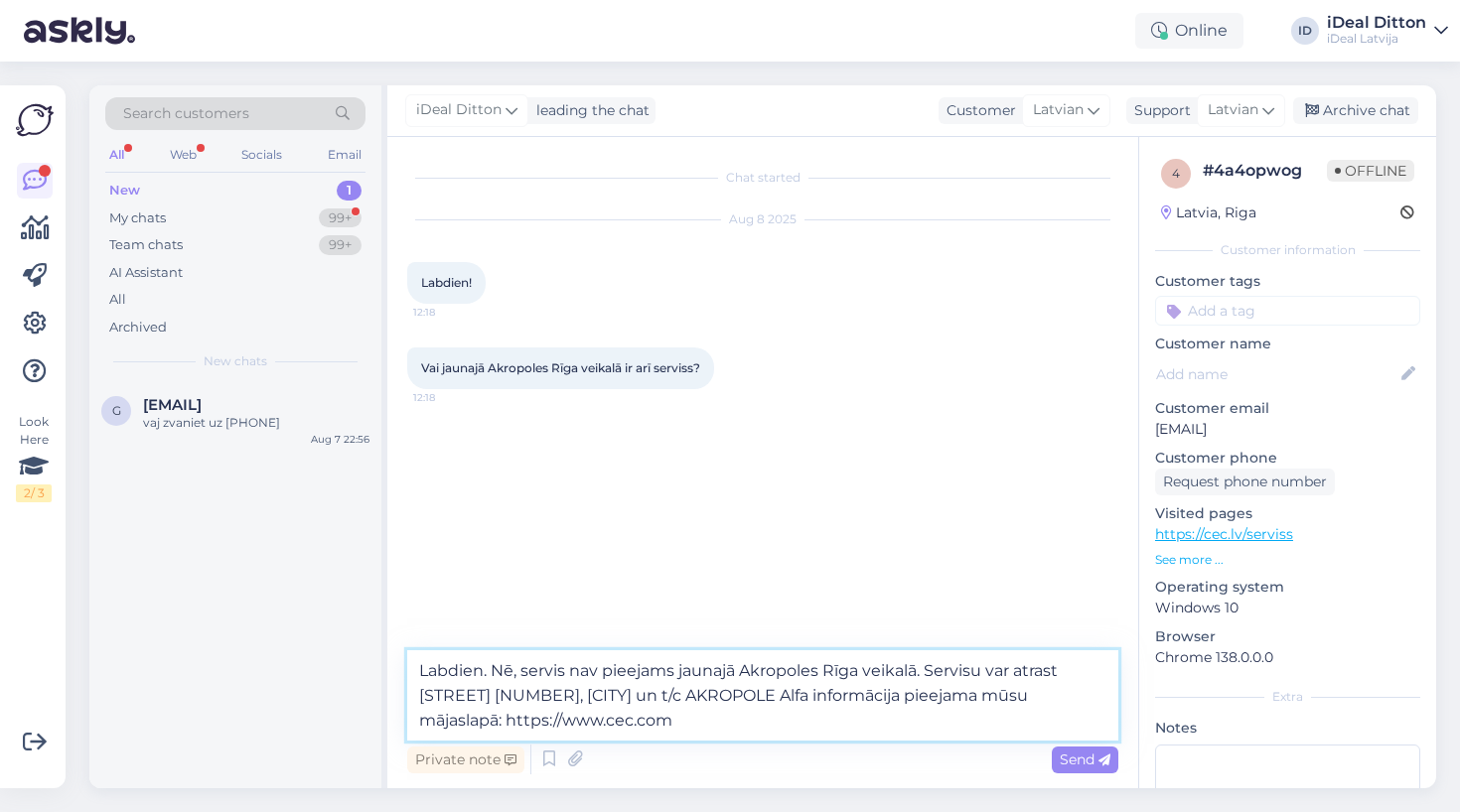 drag, startPoint x: 605, startPoint y: 725, endPoint x: 408, endPoint y: 723, distance: 197.0102 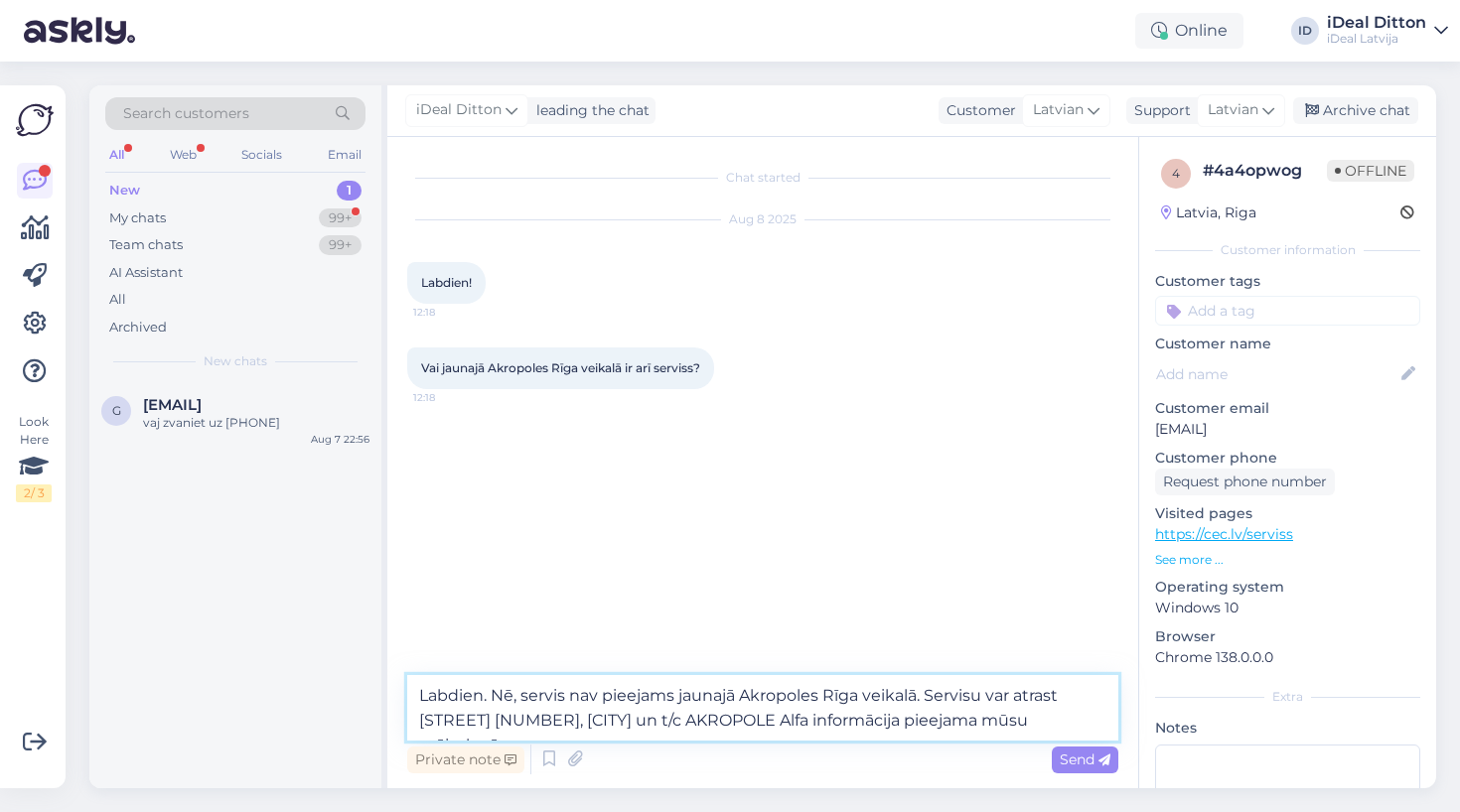 paste on "https://www.shop.cec.lv/serviss" 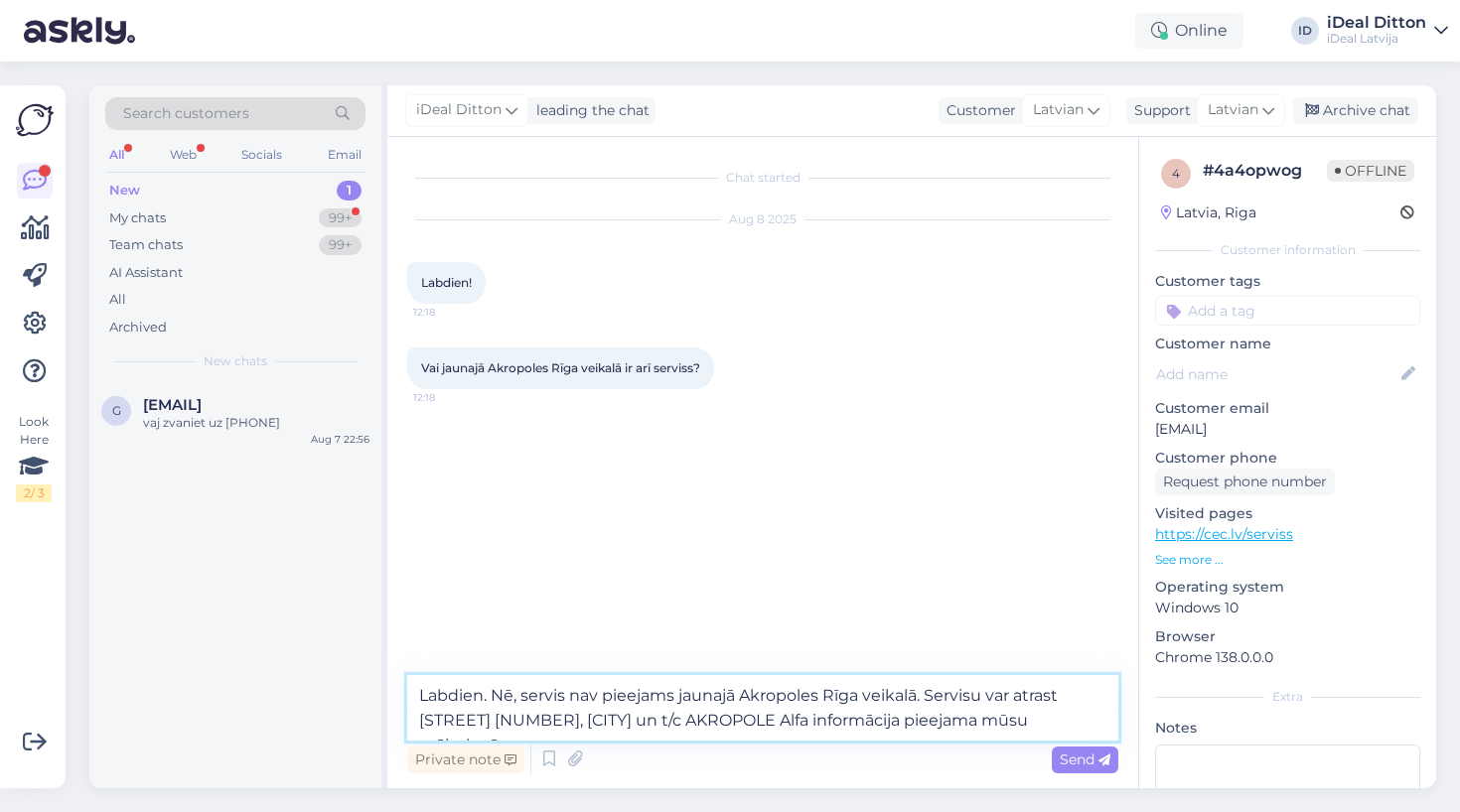 type on "Labdien. Nē, servis nav pieejams jaunajā Akropoles Rīga veikalā. Servisu var atrast Brīvības iela 31, Rīga un t/c AKROPOLE Alfa informācija pieejama mūsu mājaslapā: https://www.shop.cec.lv/serviss" 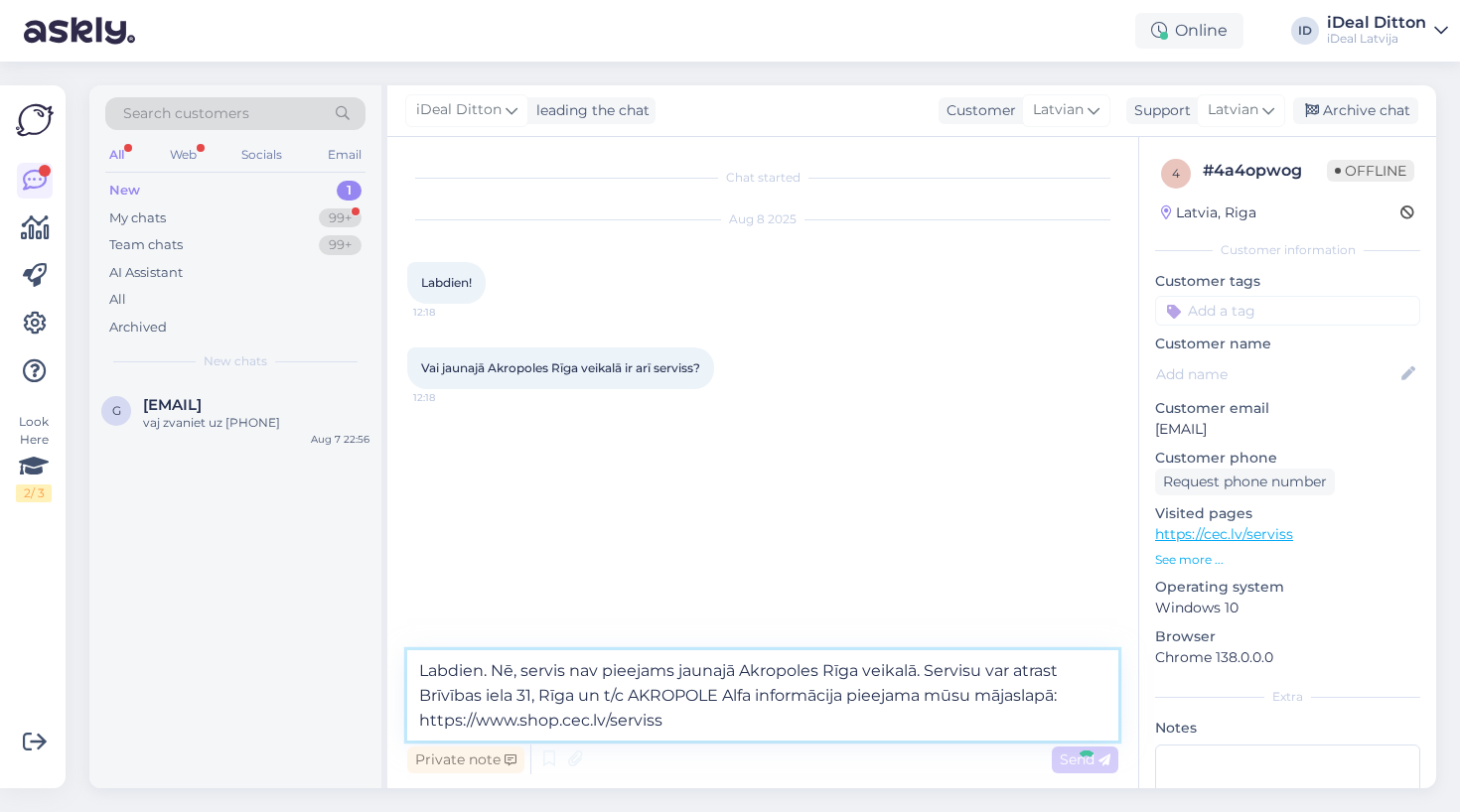 type 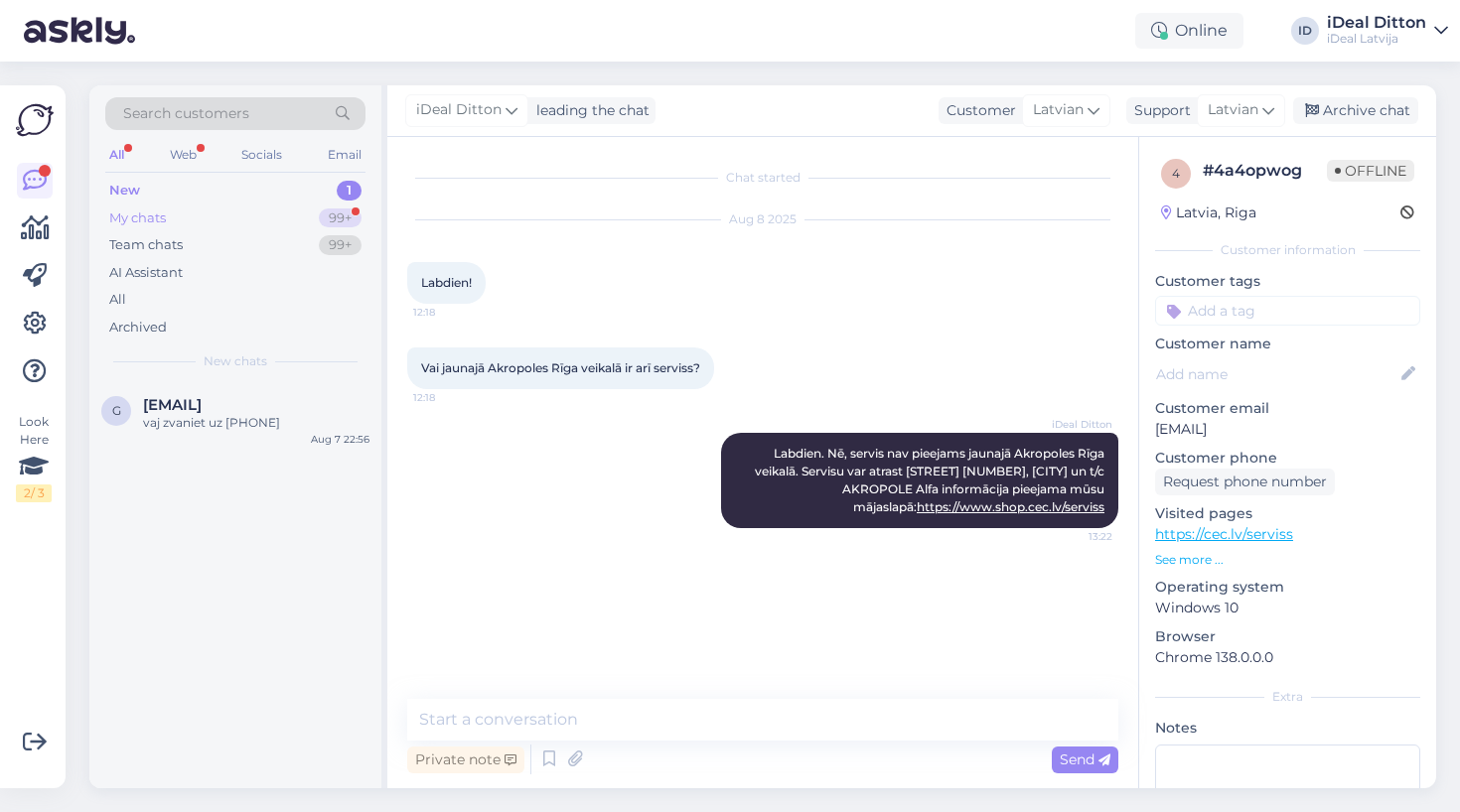 click on "My chats 99+" at bounding box center (235, 218) 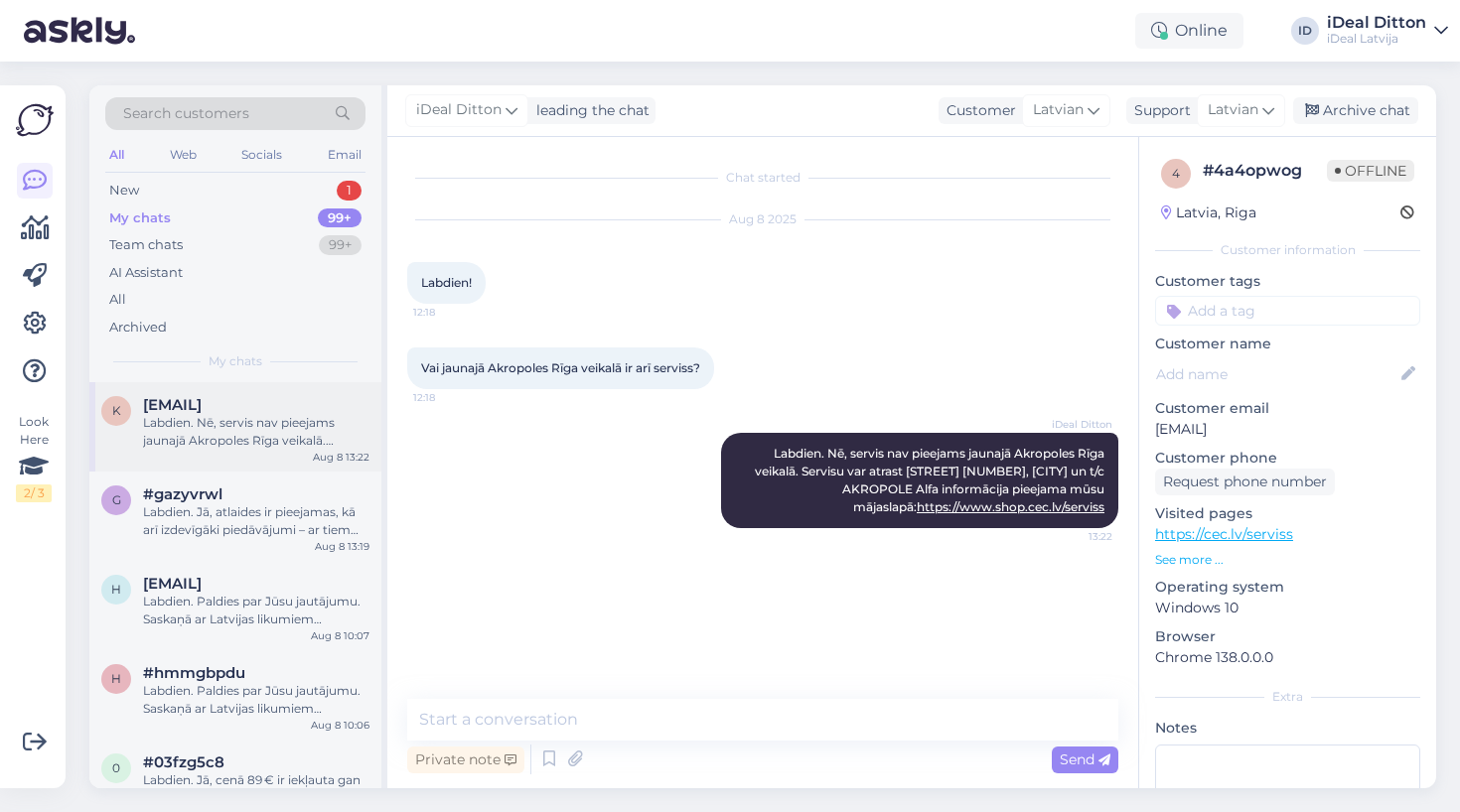 scroll, scrollTop: 0, scrollLeft: 0, axis: both 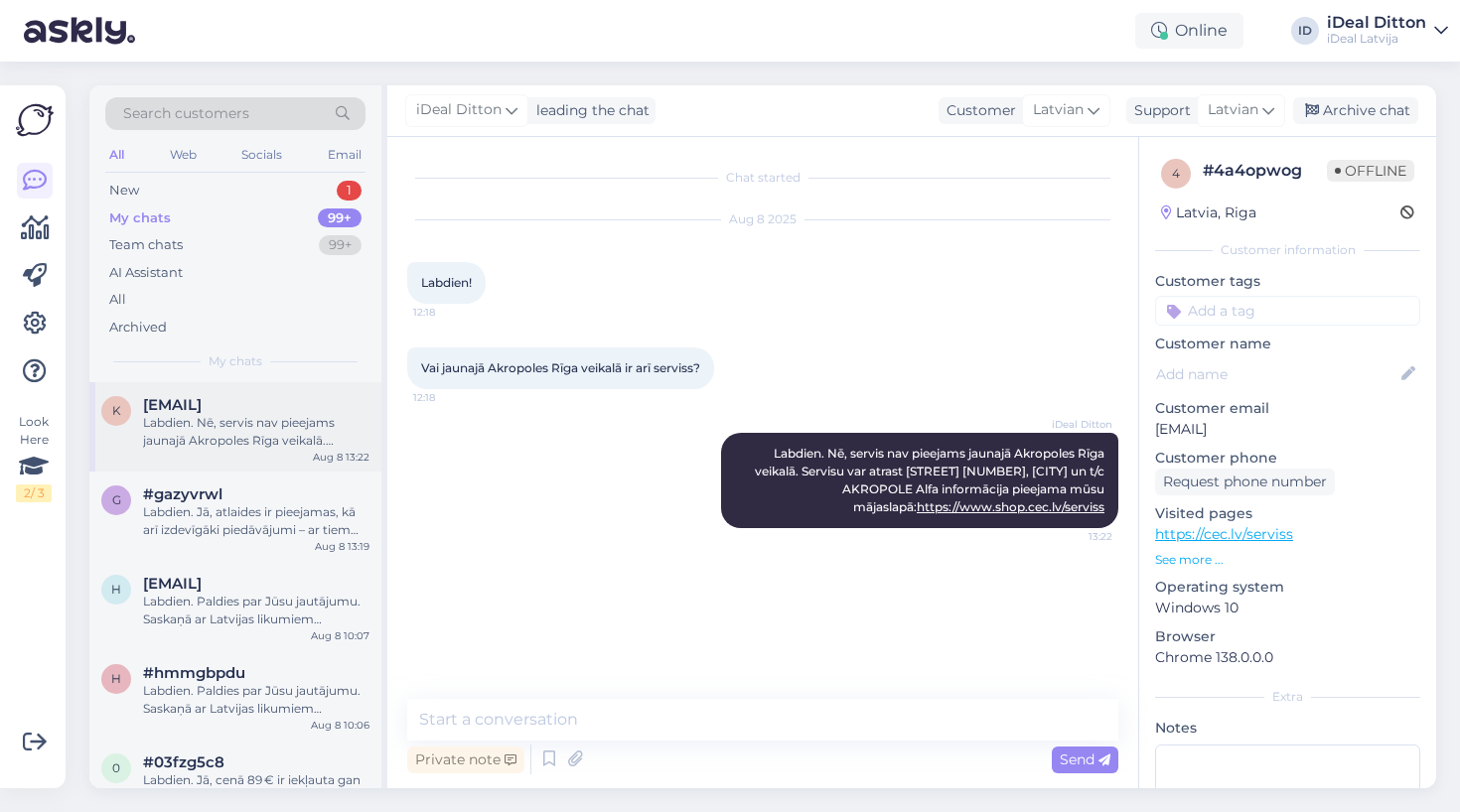 click on "Labdien. Nē, servis nav pieejams jaunajā Akropoles Rīga veikalā. Servisu var atrast Brīvības iela 31, Rīga un t/c AKROPOLE Alfa informācija pieejama mūsu mājaslapā: https://www.shop.cec.lv/serviss" at bounding box center [256, 432] 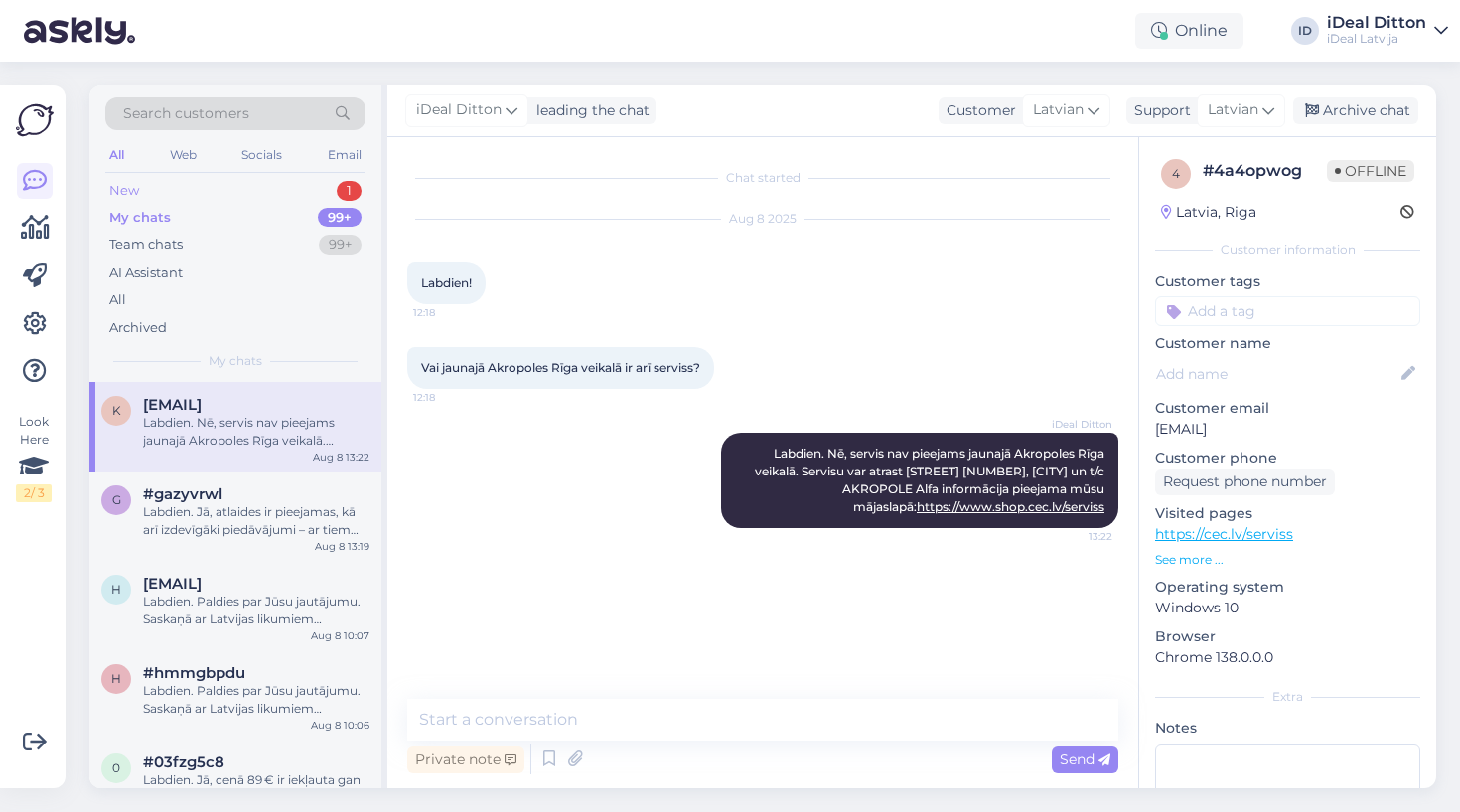 click on "New 1" at bounding box center [235, 191] 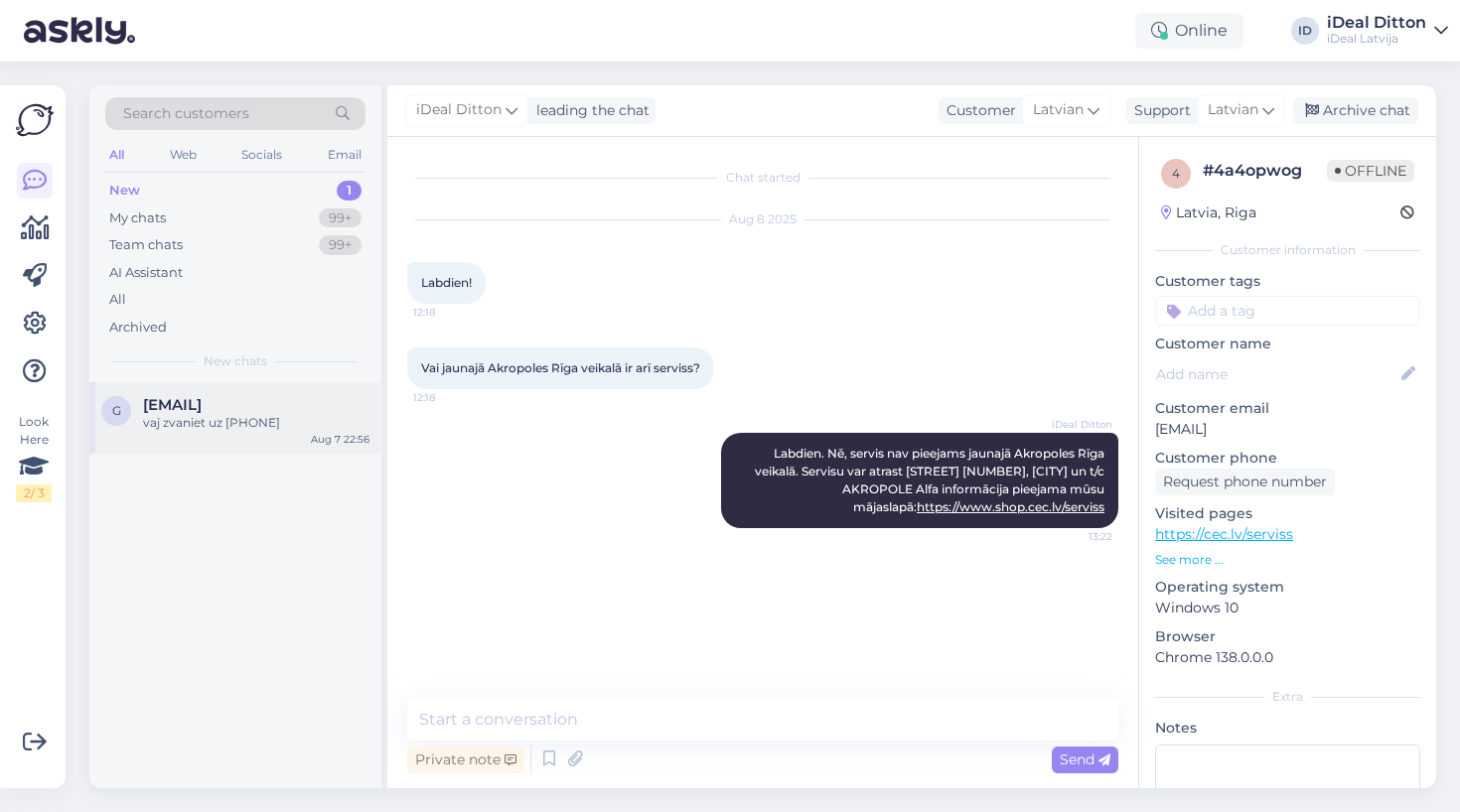 click on "vaj zvaniet uz [PHONE]" at bounding box center (256, 423) 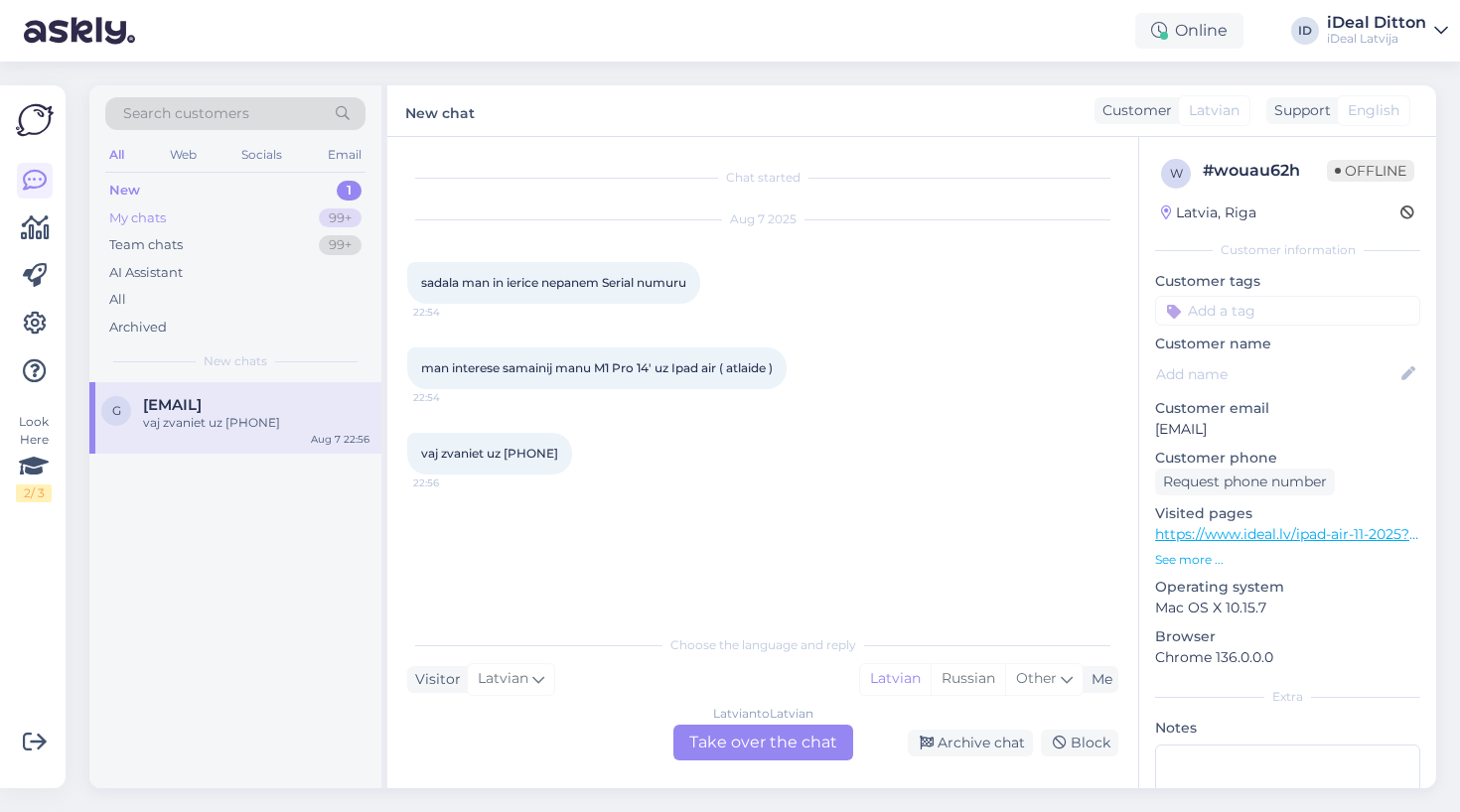 click on "My chats" at bounding box center [137, 218] 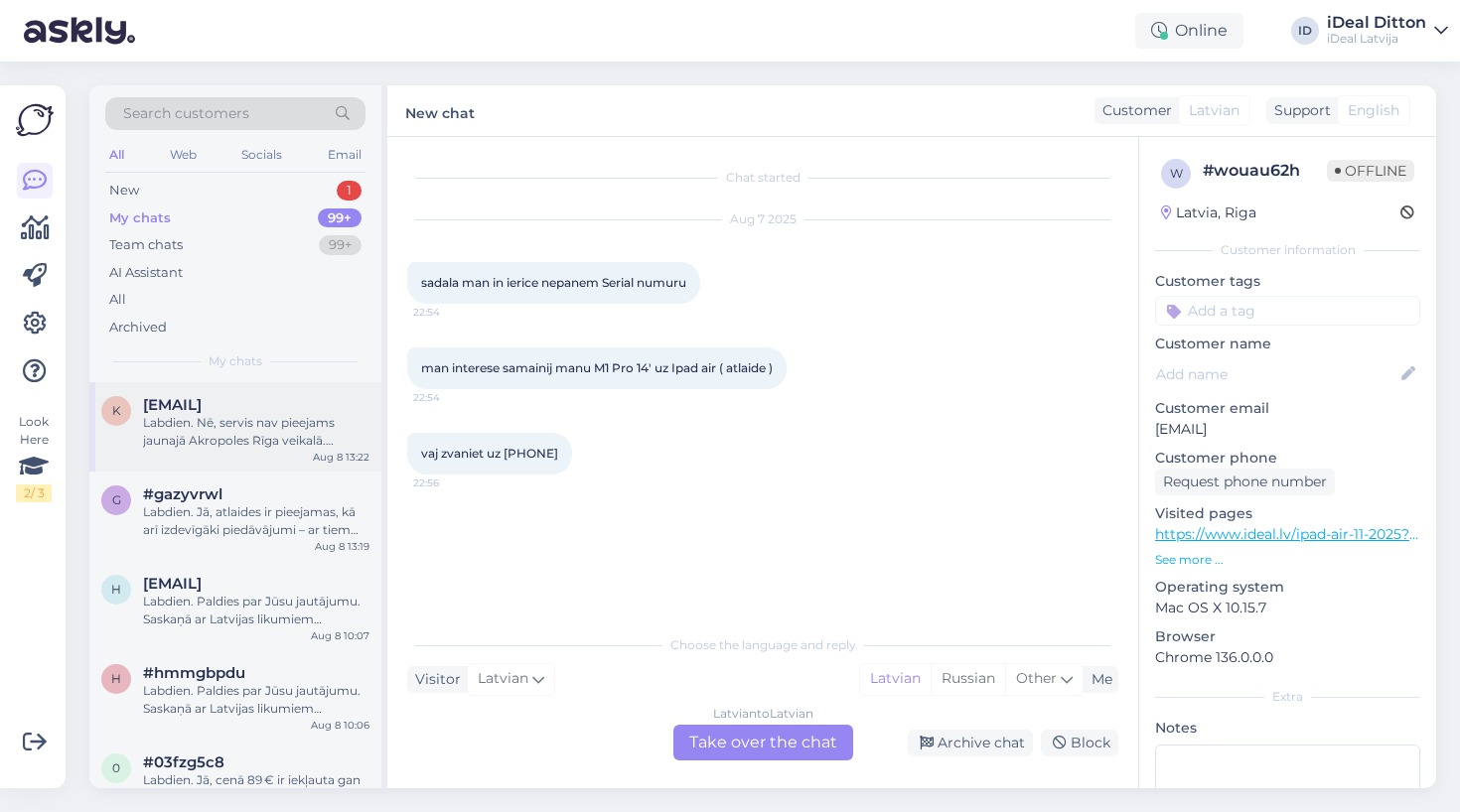 click on "[EMAIL]" at bounding box center (172, 405) 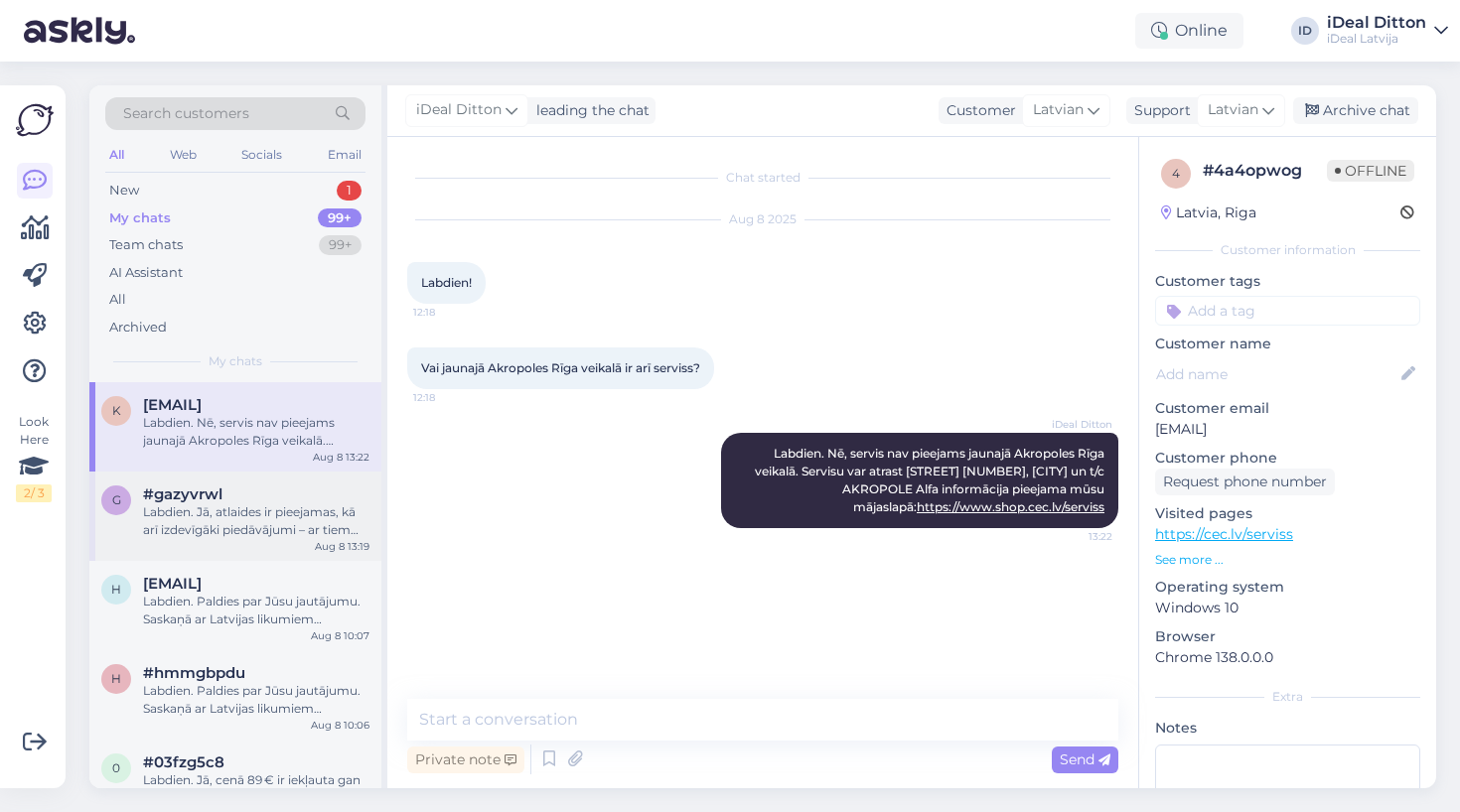 click on "Labdien. Jā, atlaides ir pieejamas, kā arī izdevīgāki piedāvājumi – ar tiem var iepazīties mūsu mājaslapā : https://www.shop.cec.lv/akropole-riga un sociālajos tīklos." at bounding box center (256, 521) 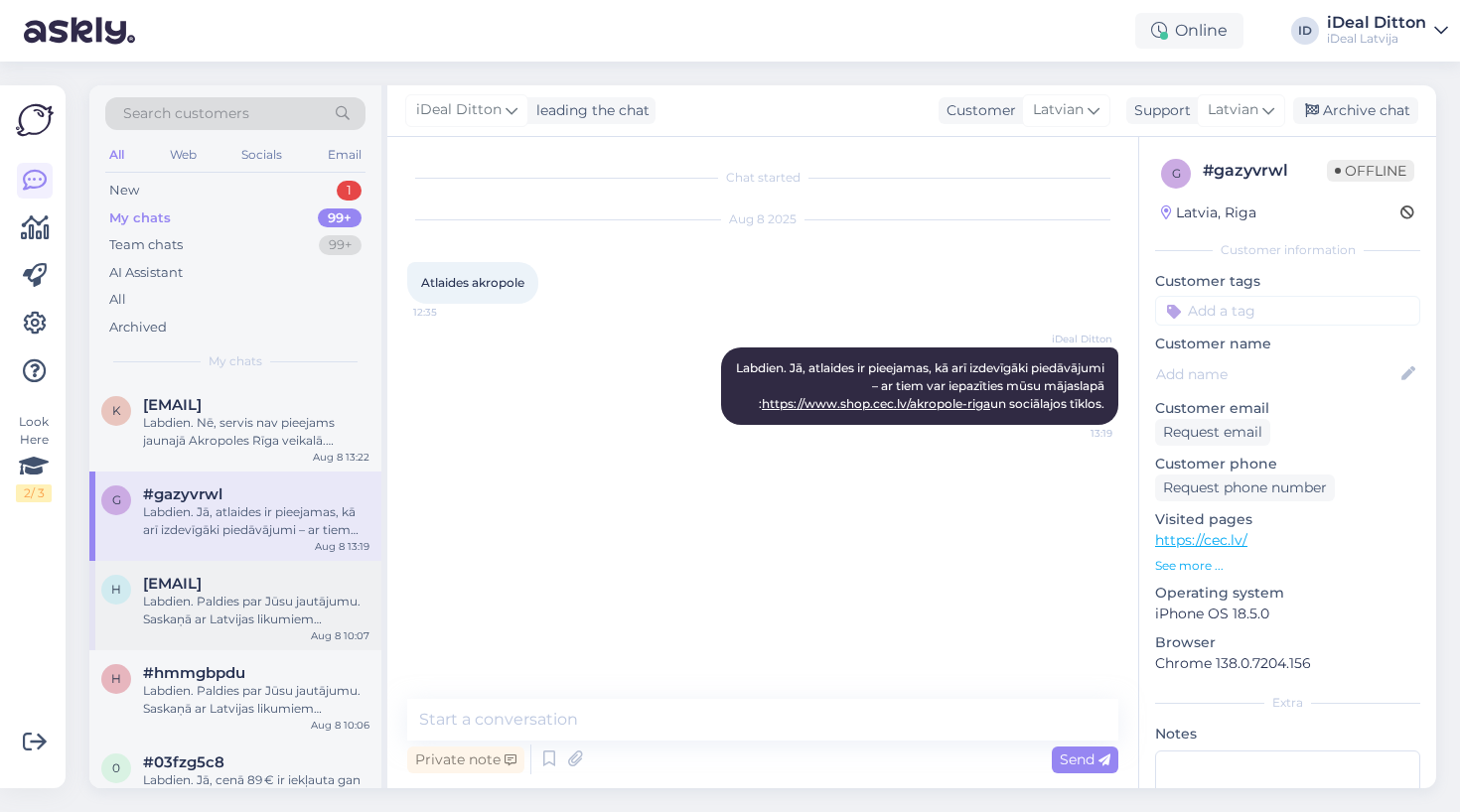 click on "[EMAIL]" at bounding box center (172, 584) 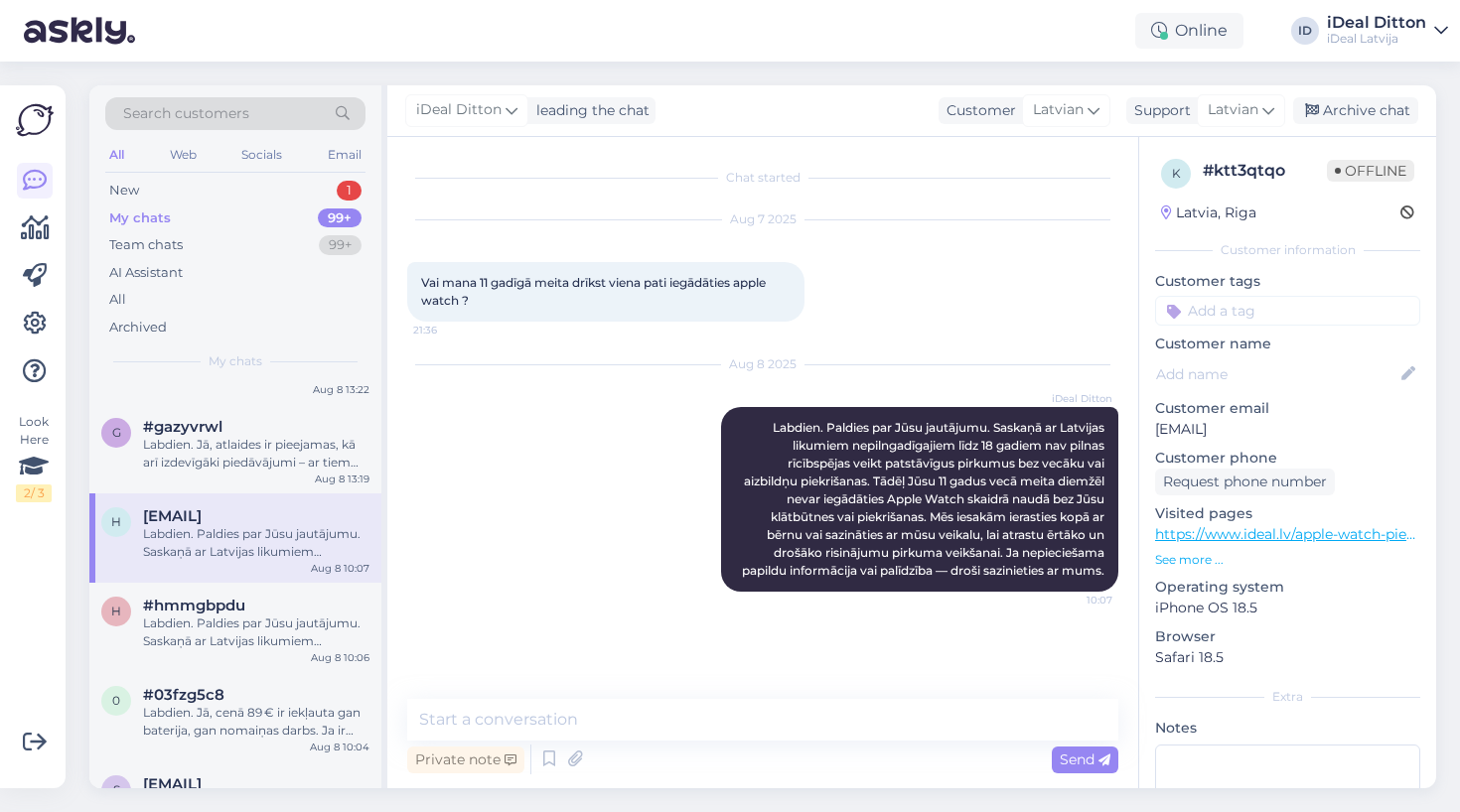scroll, scrollTop: 72, scrollLeft: 0, axis: vertical 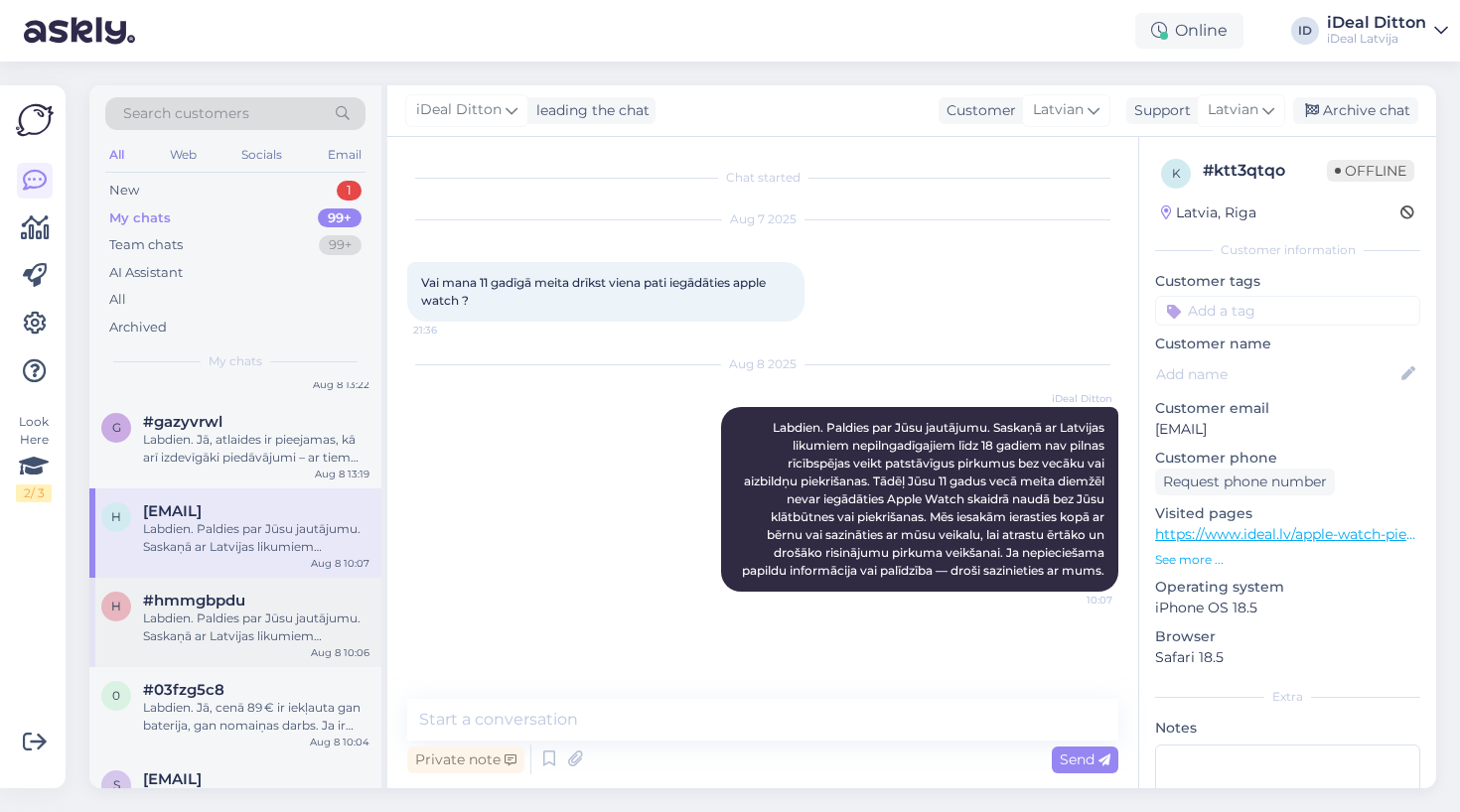 click on "Labdien. Paldies par Jūsu jautājumu. Saskaņā ar Latvijas likumiem nepilngadīgajiem līdz 18 gadiem nav pilnas rīcībspējas veikt patstāvīgus pirkumus bez vecāku vai aizbildņu piekrišanas. Tādēļ Jūsu 11 gadus vecā meita diemžēl nevar iegādāties Apple Watch skaidrā naudā bez Jūsu klātbūtnes vai piekrišanas. Mēs iesakām ierasties kopā ar bērnu vai sazināties ar mūsu veikalu, lai atrastu ērtāko un drošāko risinājumu pirkuma veikšanai. Ja nepieciešama papildu informācija vai palīdzība — droši sazinieties ar mums." at bounding box center (256, 627) 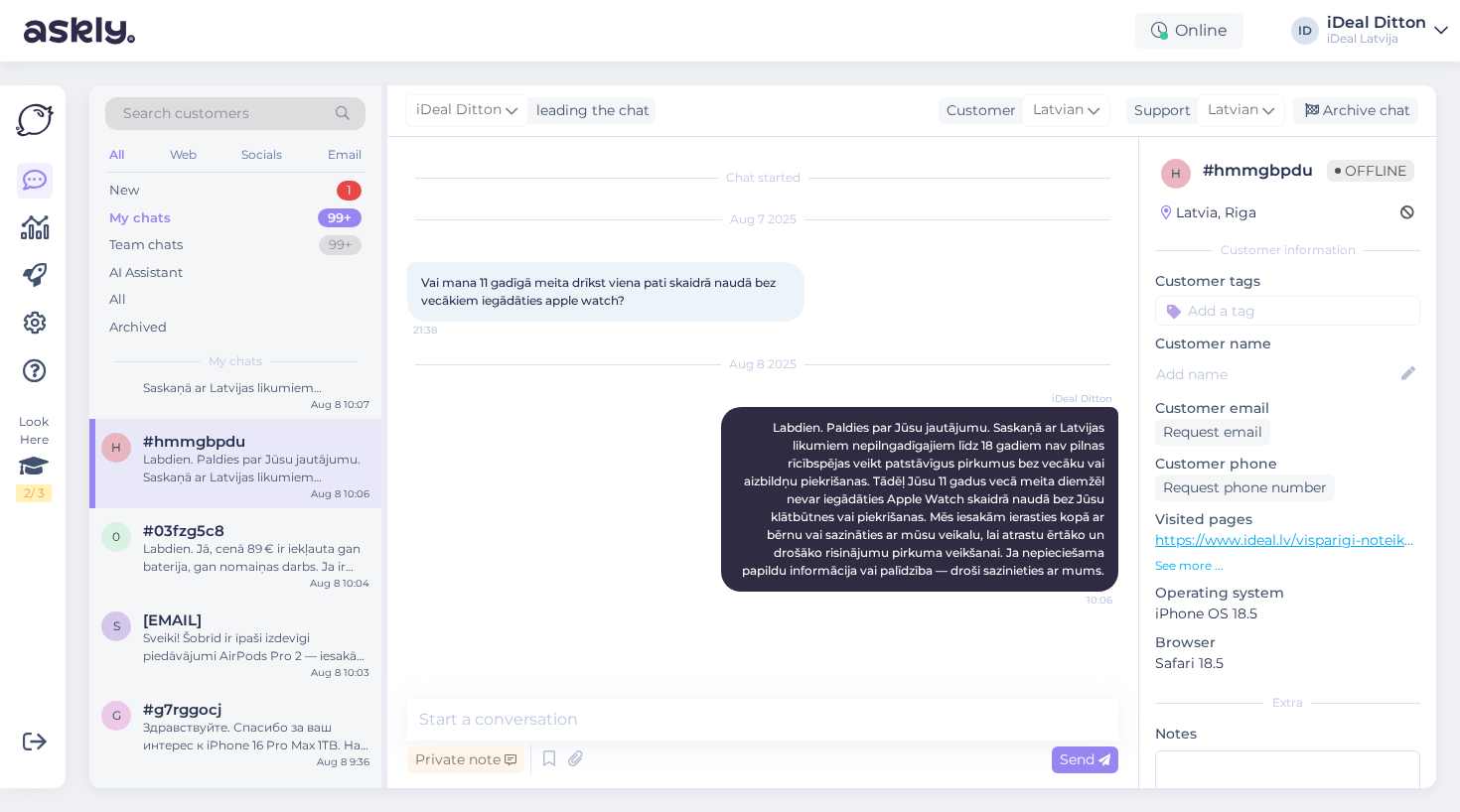 scroll, scrollTop: 237, scrollLeft: 0, axis: vertical 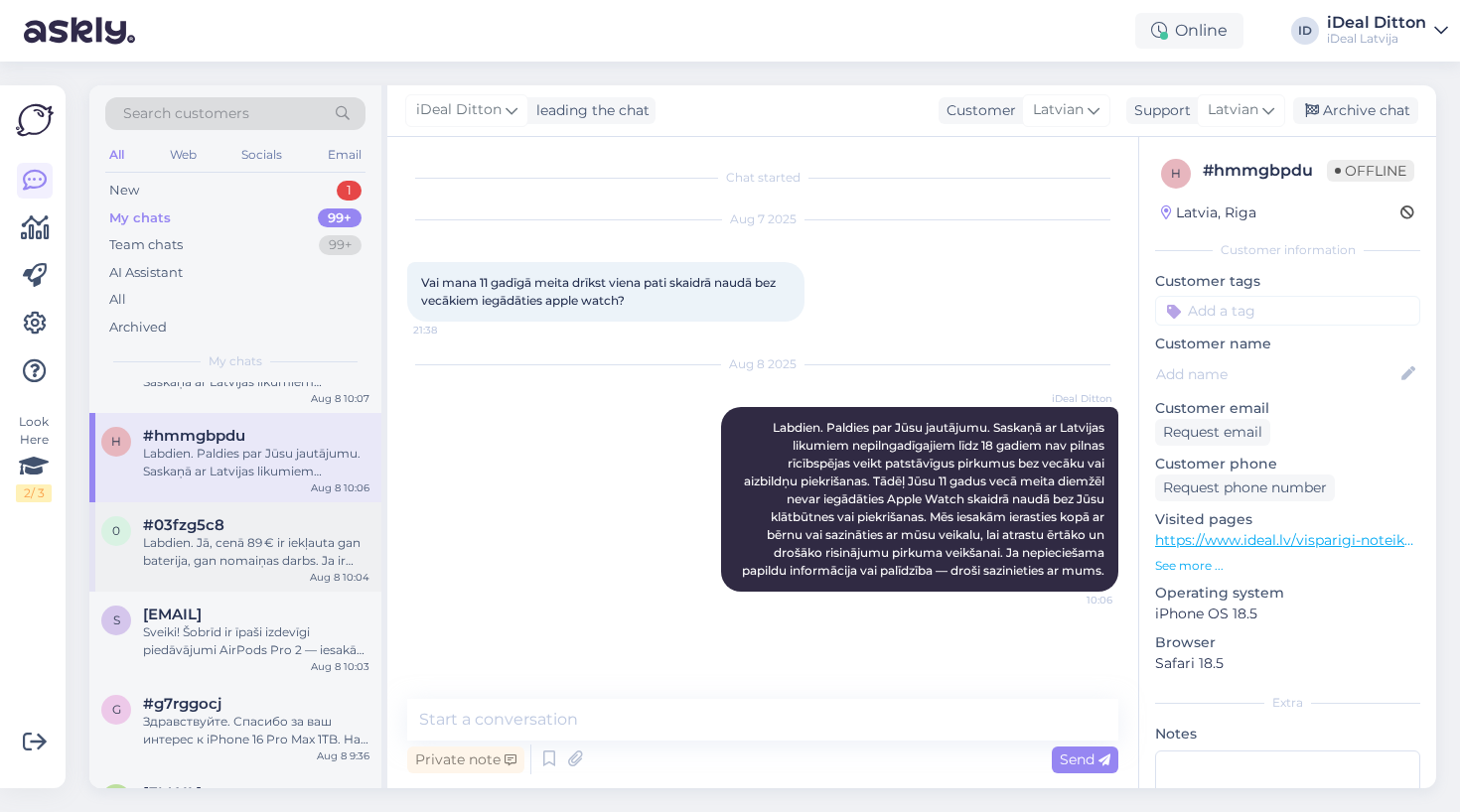 click on "Labdien. Jā, cenā 89 € ir iekļauta gan baterija, gan nomaiņas darbs. Ja ir kādi papildjautājumi — droši jautājiet, ar prieku palīdzēsim." at bounding box center [256, 552] 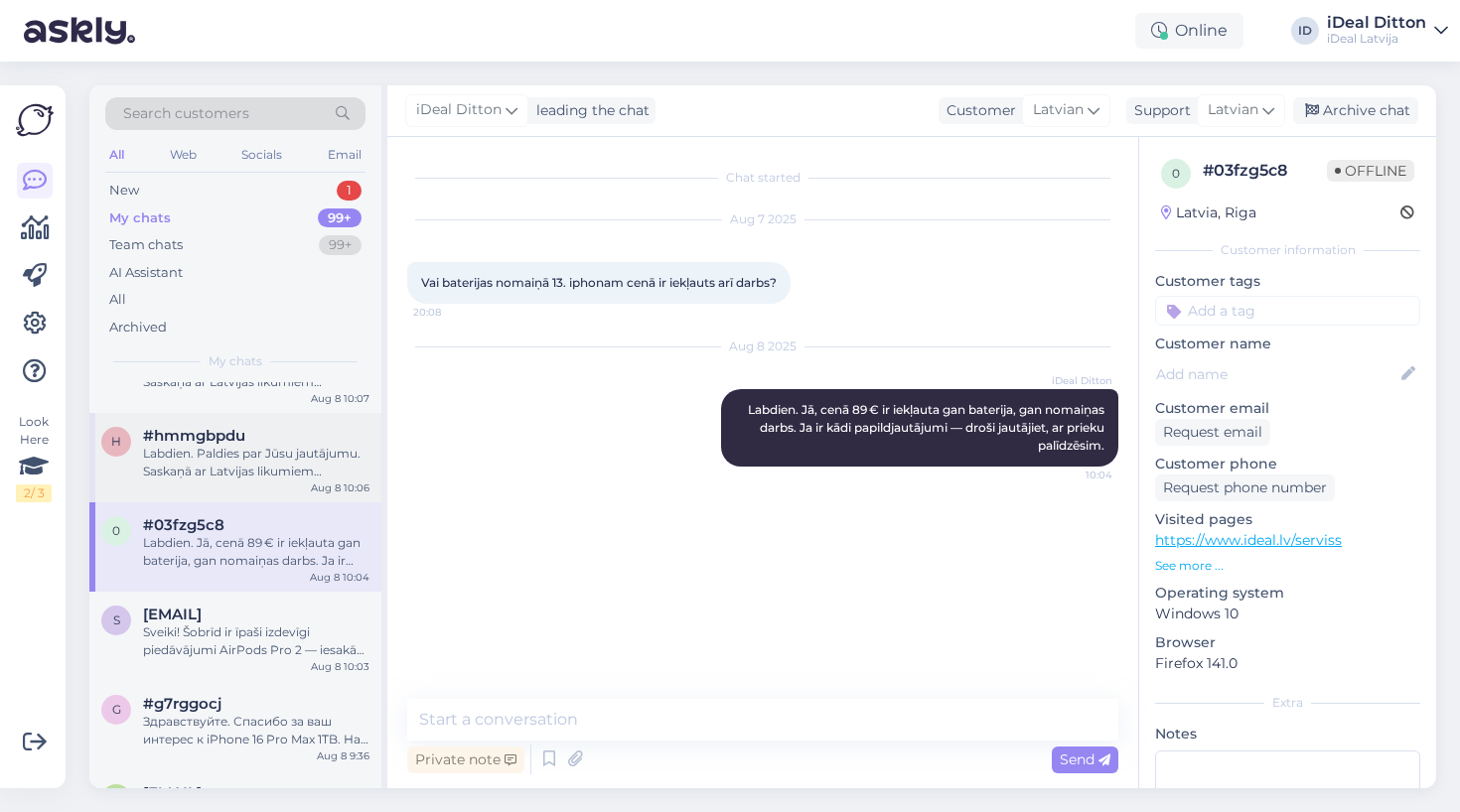 click on "#hmmgbpdu" at bounding box center (194, 436) 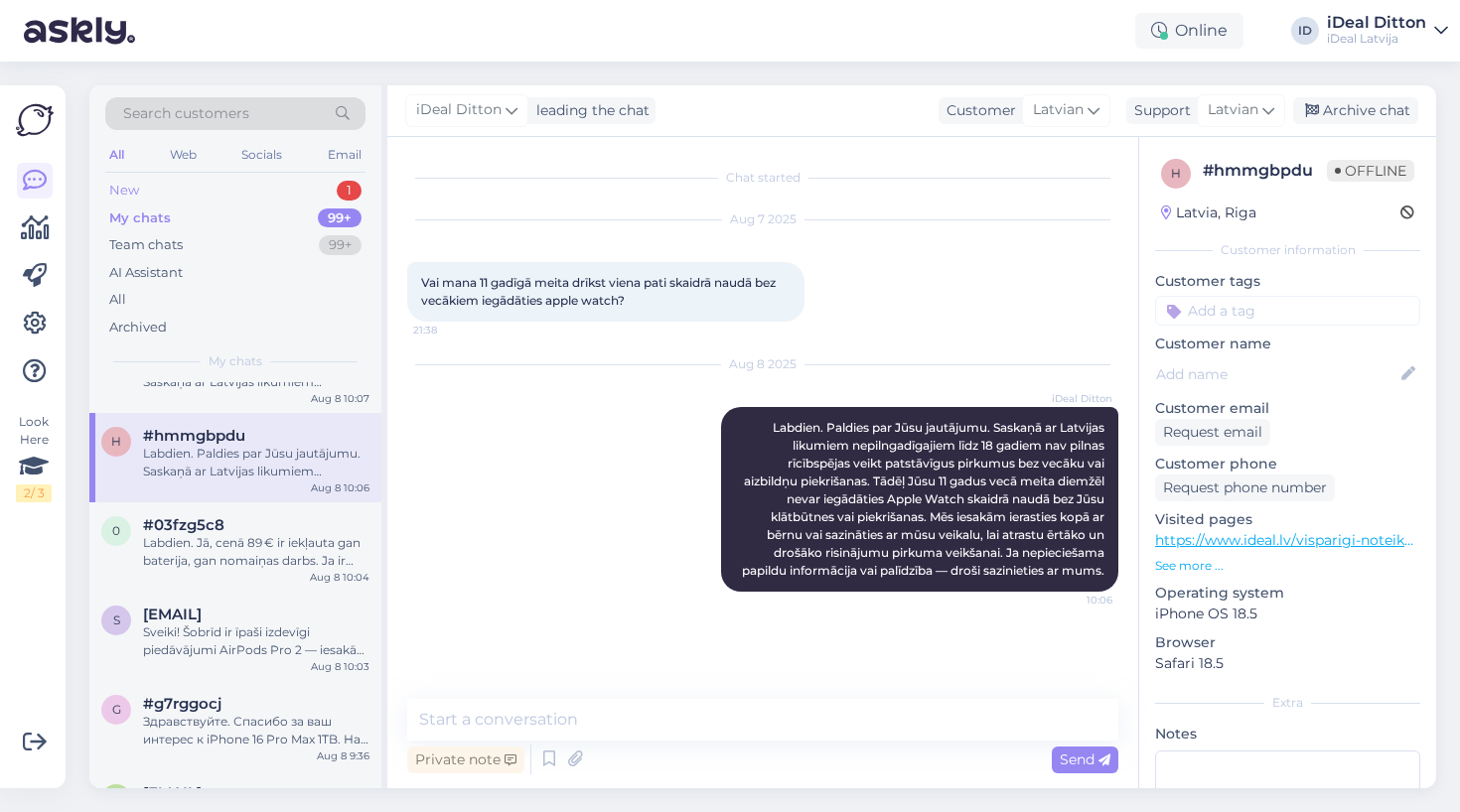 click on "New" at bounding box center [124, 191] 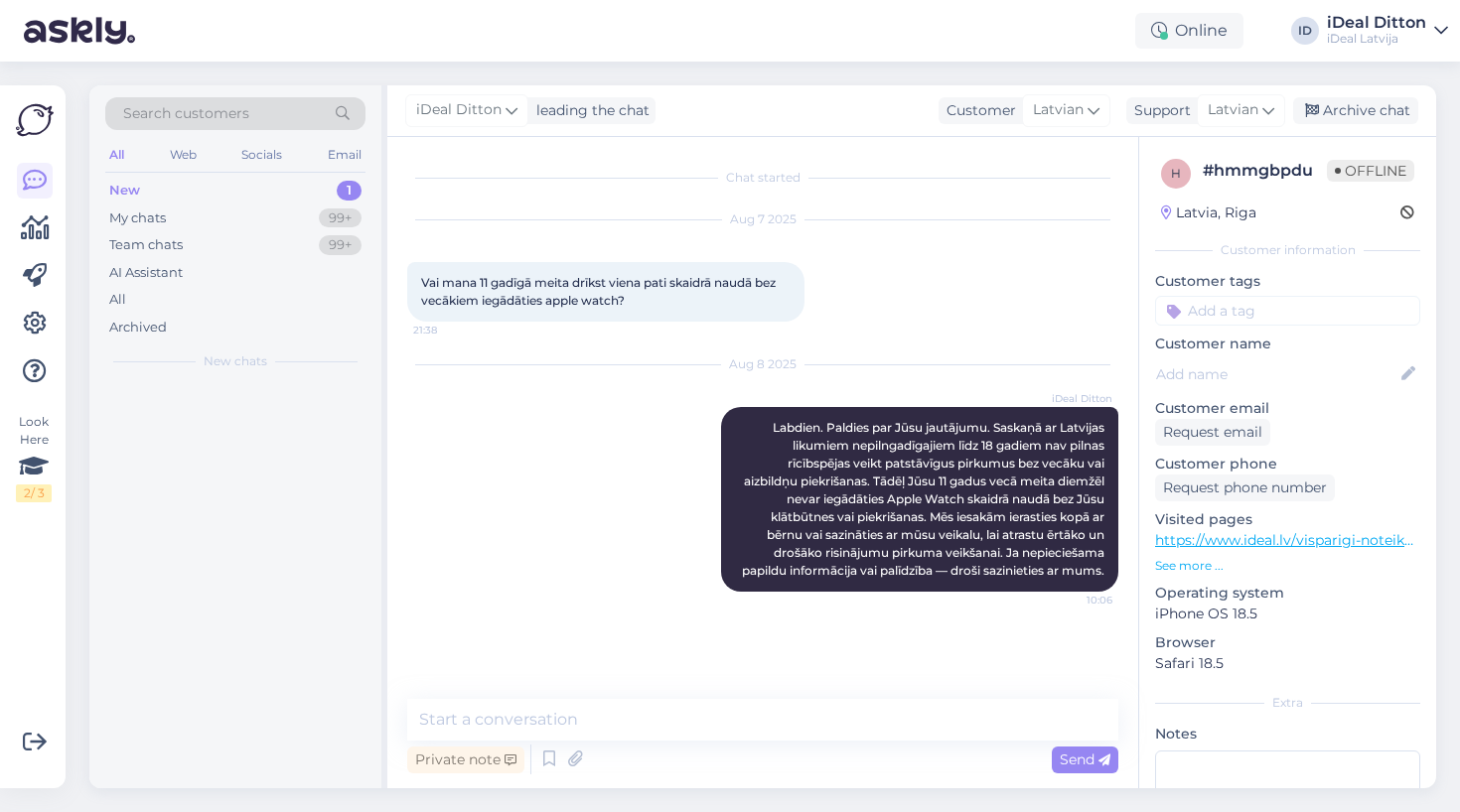 scroll, scrollTop: 0, scrollLeft: 0, axis: both 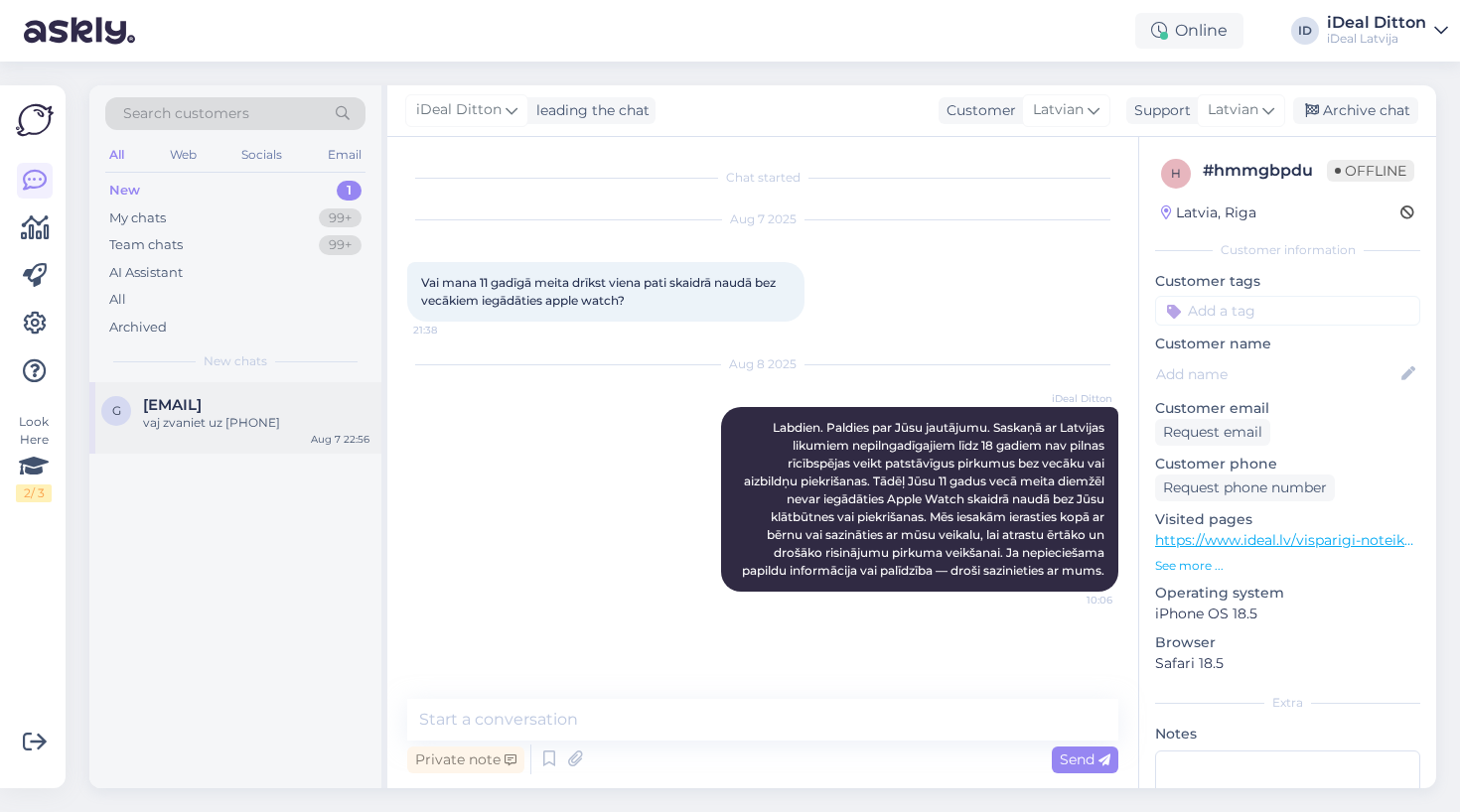click on "vaj zvaniet uz [PHONE]" at bounding box center (256, 423) 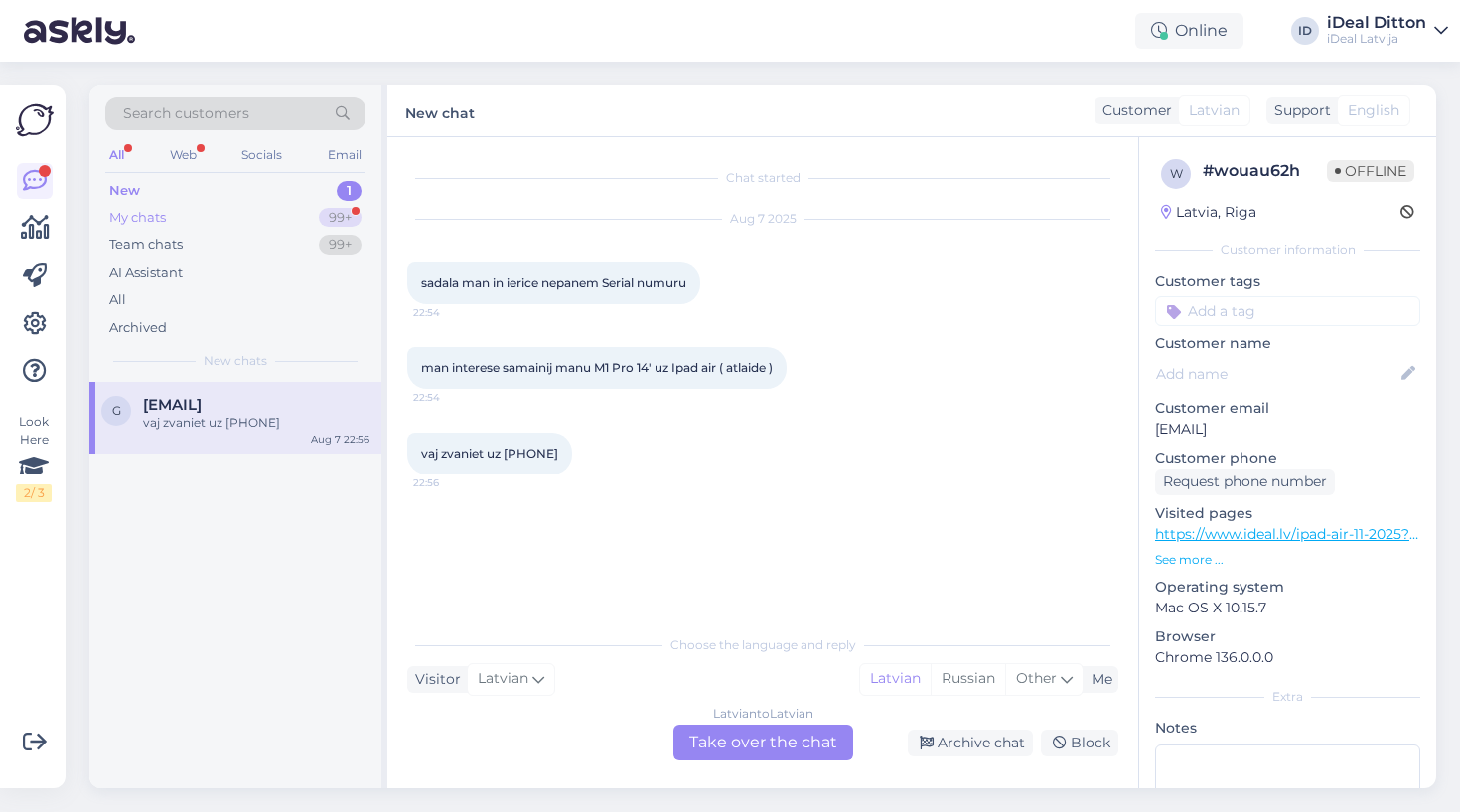 click on "My chats" at bounding box center (137, 218) 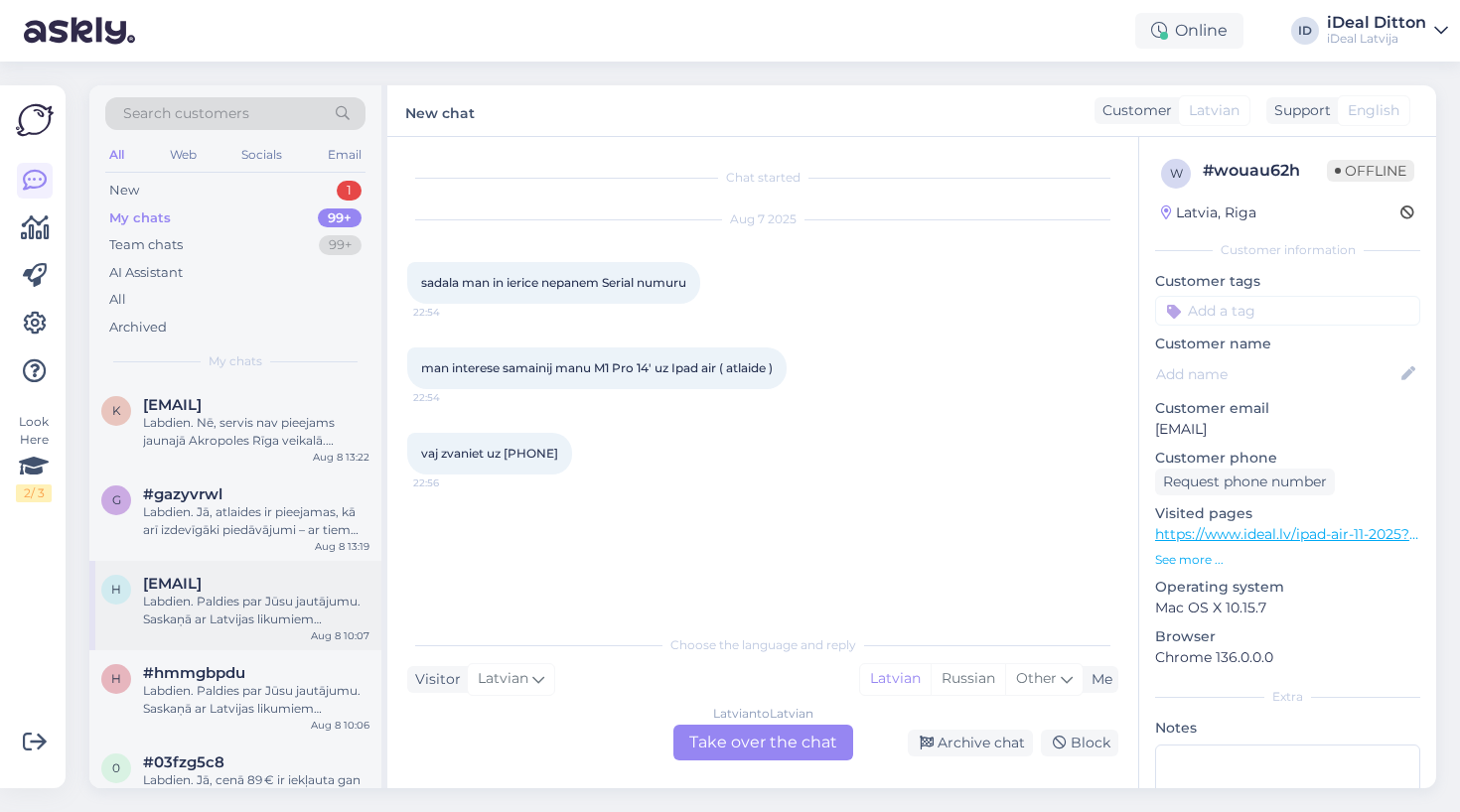 scroll, scrollTop: 0, scrollLeft: 0, axis: both 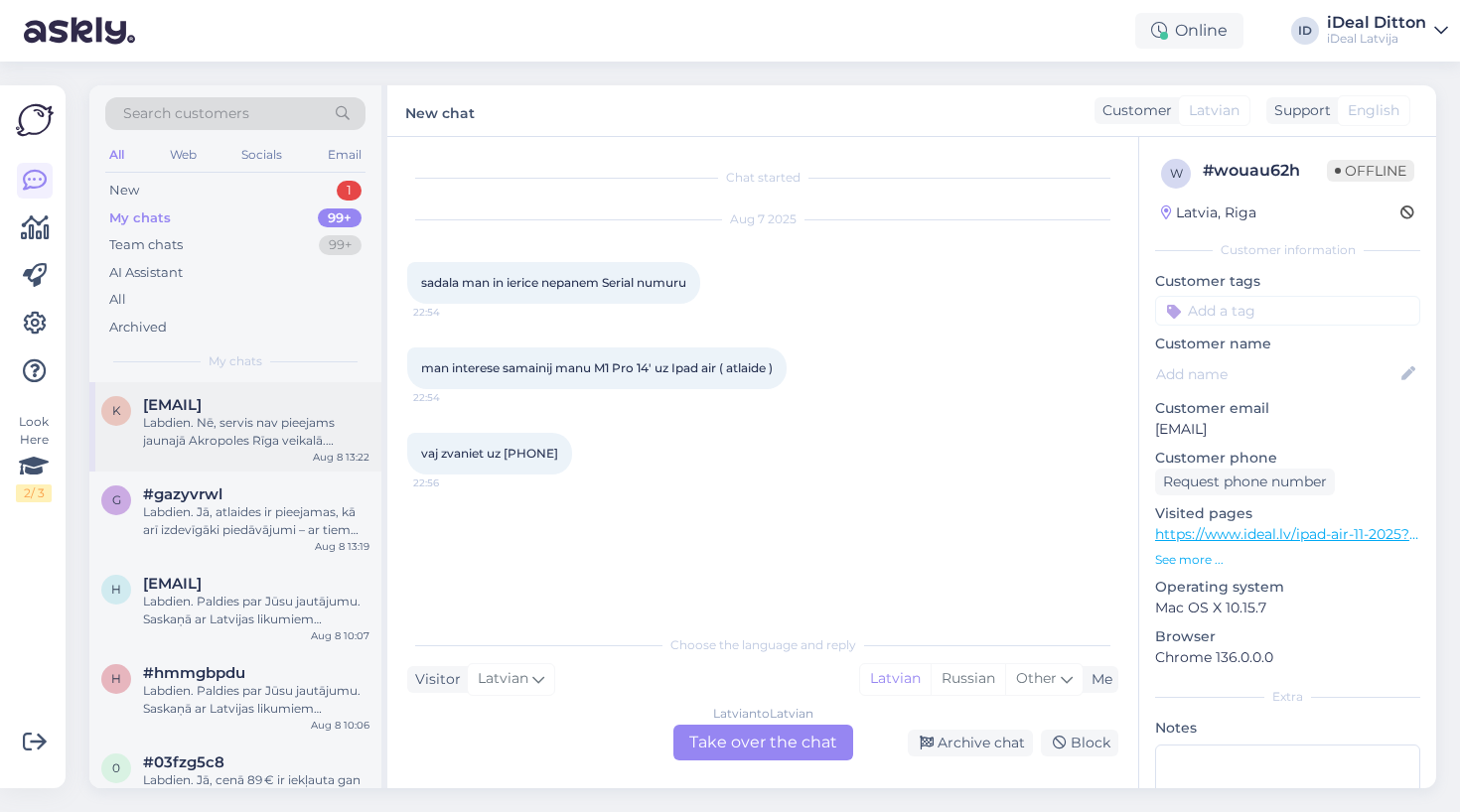 click on "Labdien. Nē, servis nav pieejams jaunajā Akropoles Rīga veikalā. Servisu var atrast Brīvības iela 31, Rīga un t/c AKROPOLE Alfa informācija pieejama mūsu mājaslapā: https://www.shop.cec.lv/serviss" at bounding box center [256, 432] 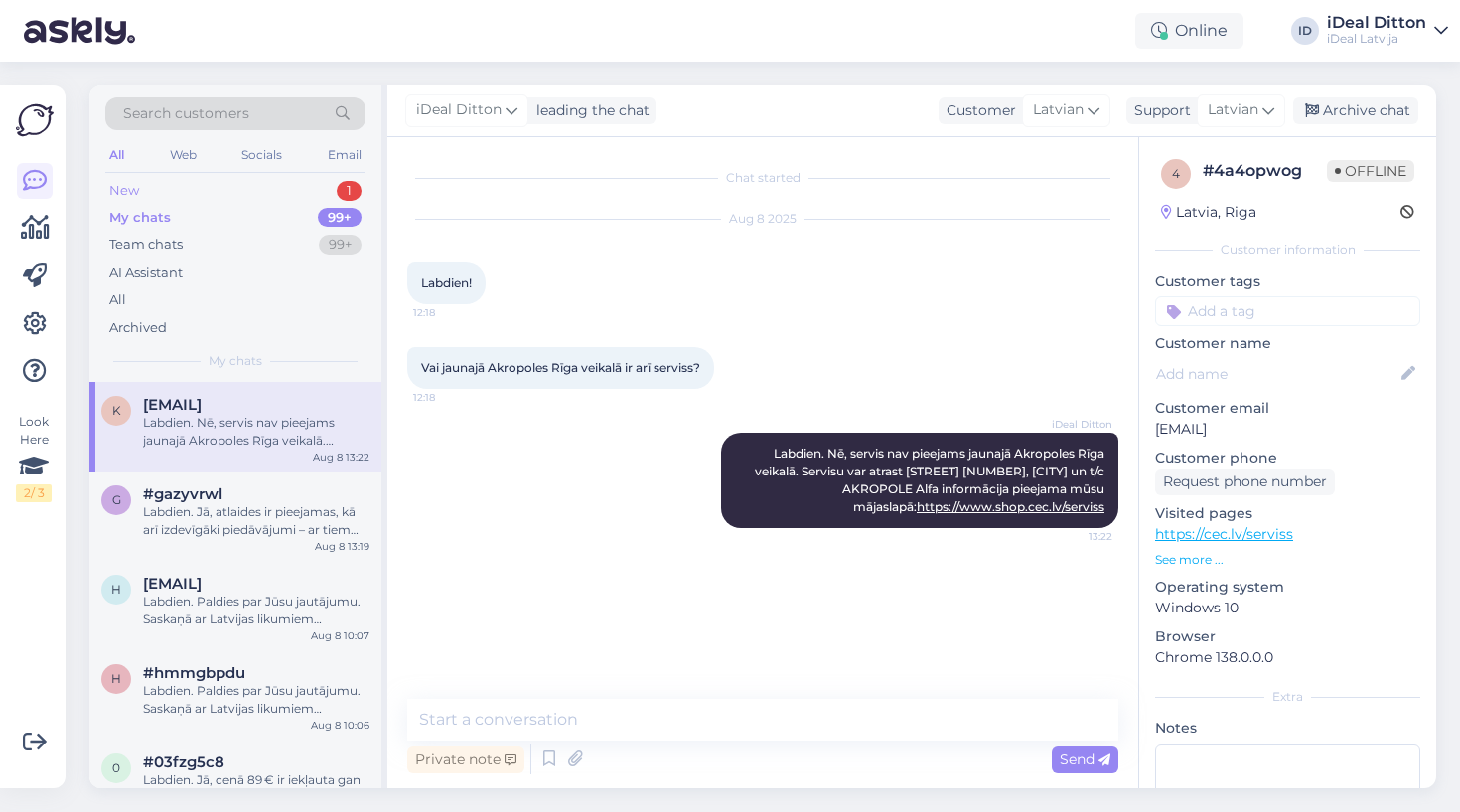 click on "New 1" at bounding box center [235, 191] 